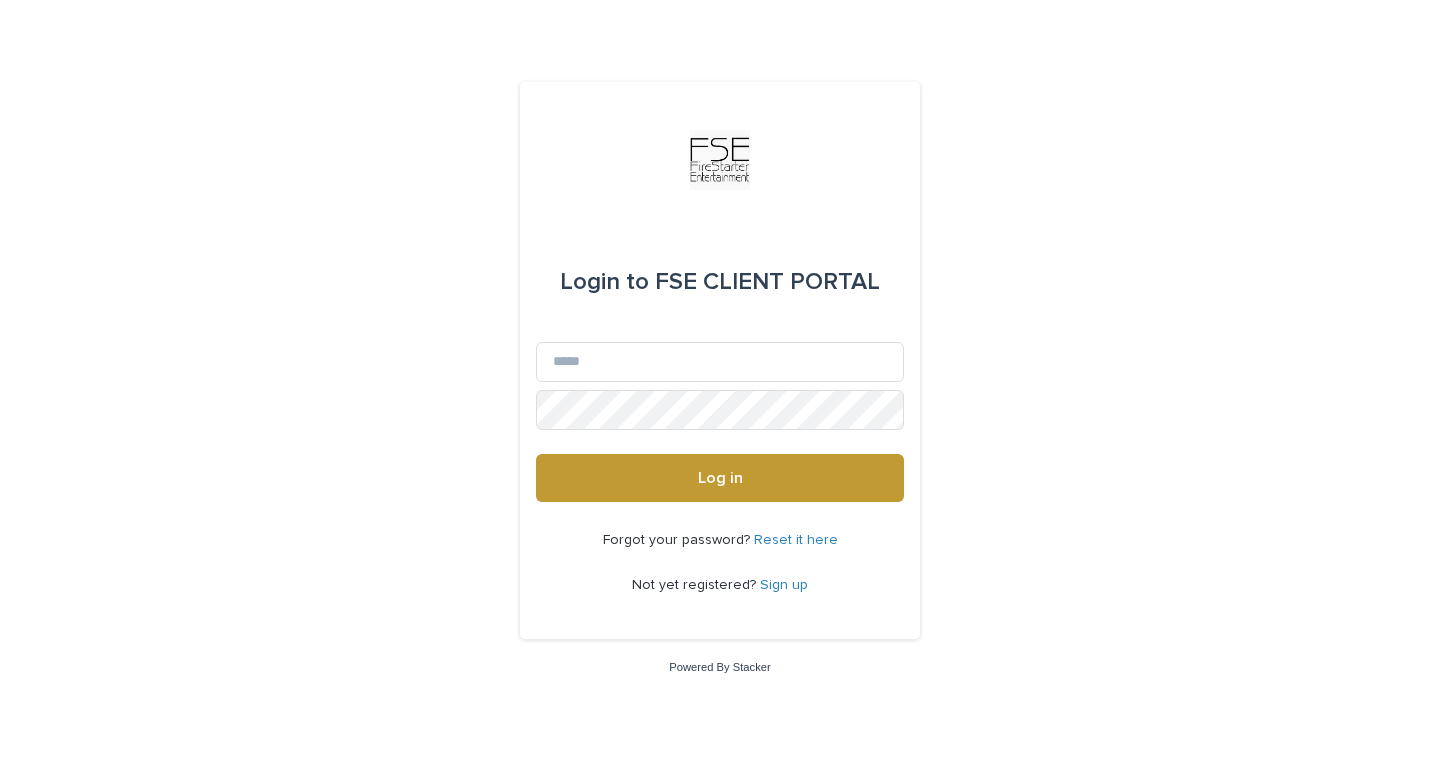 scroll, scrollTop: 0, scrollLeft: 0, axis: both 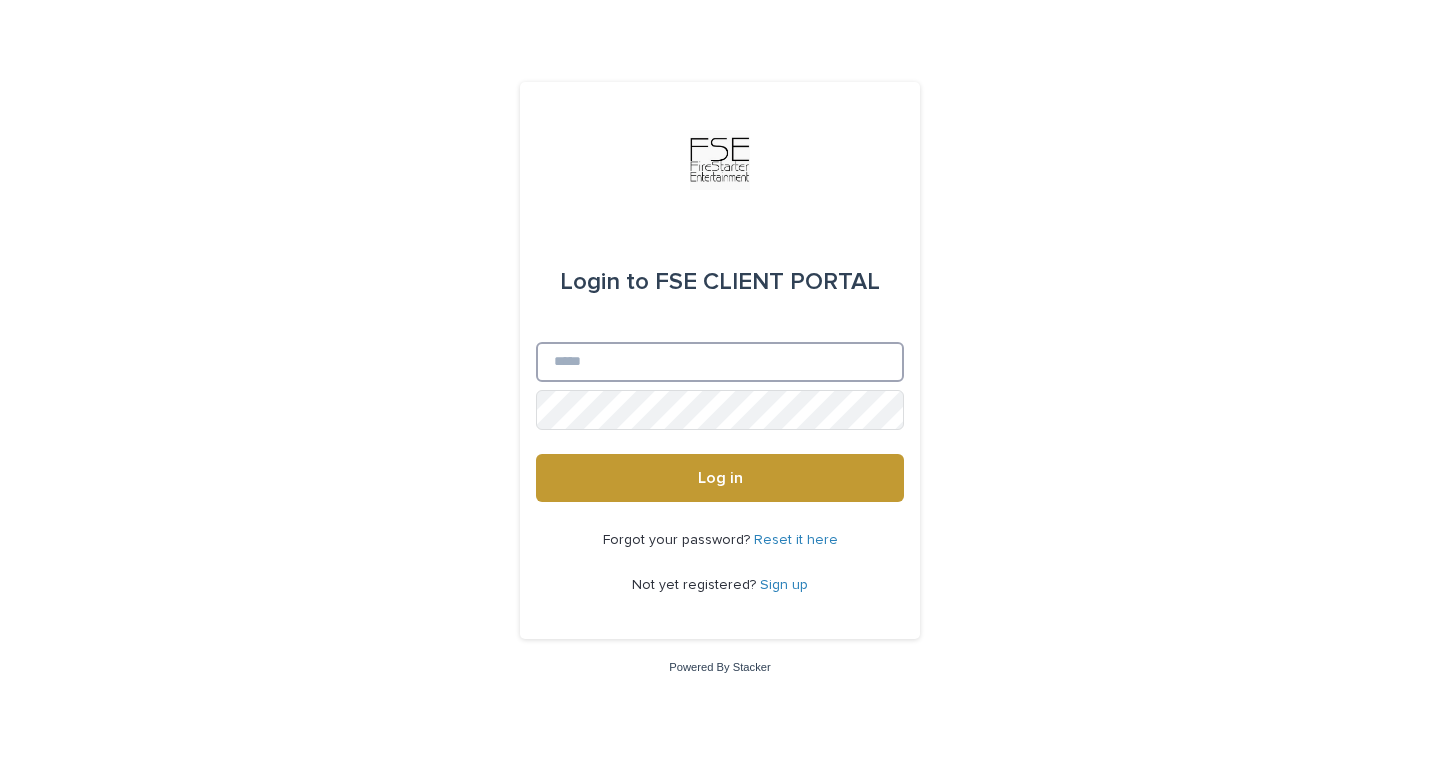 click on "Email" at bounding box center (720, 362) 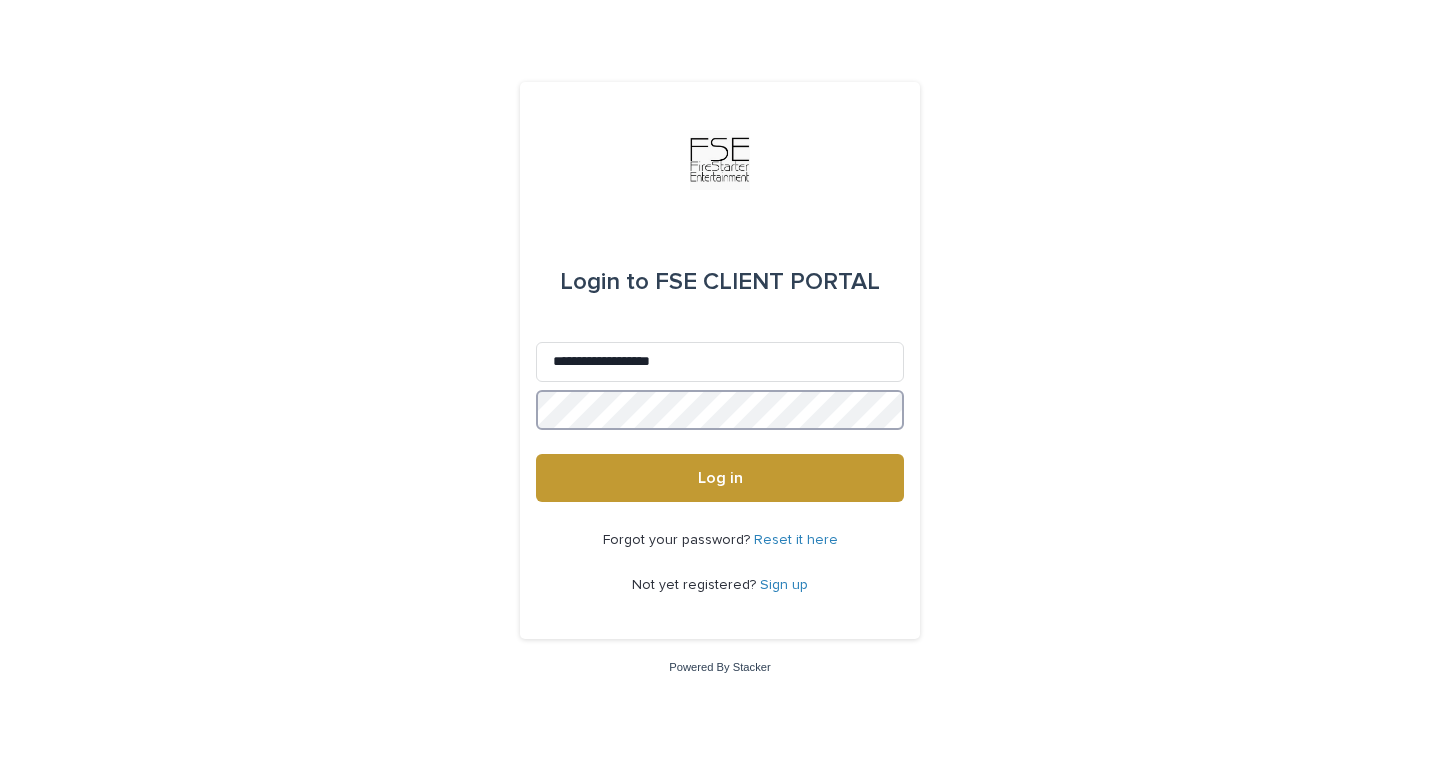 click on "Log in" at bounding box center [720, 478] 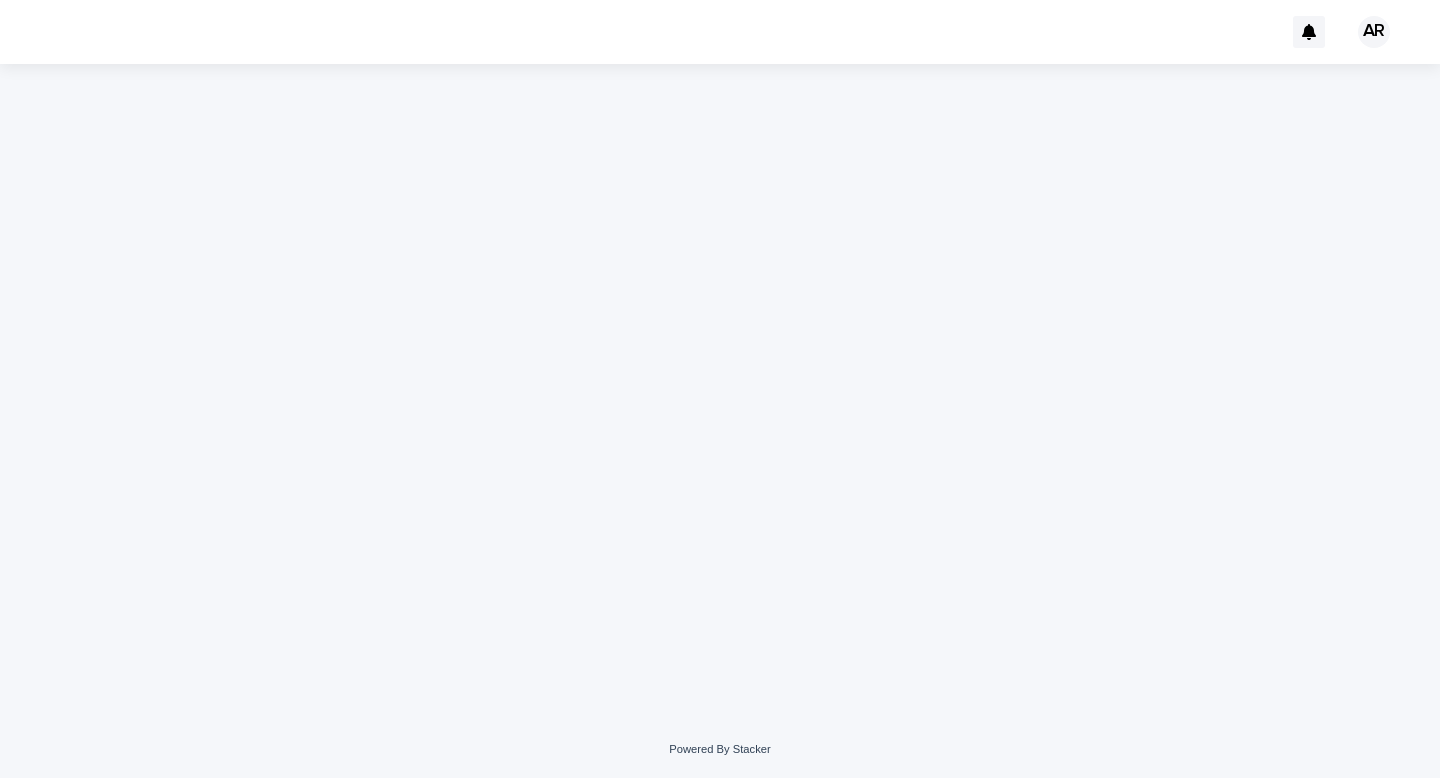 scroll, scrollTop: 0, scrollLeft: 0, axis: both 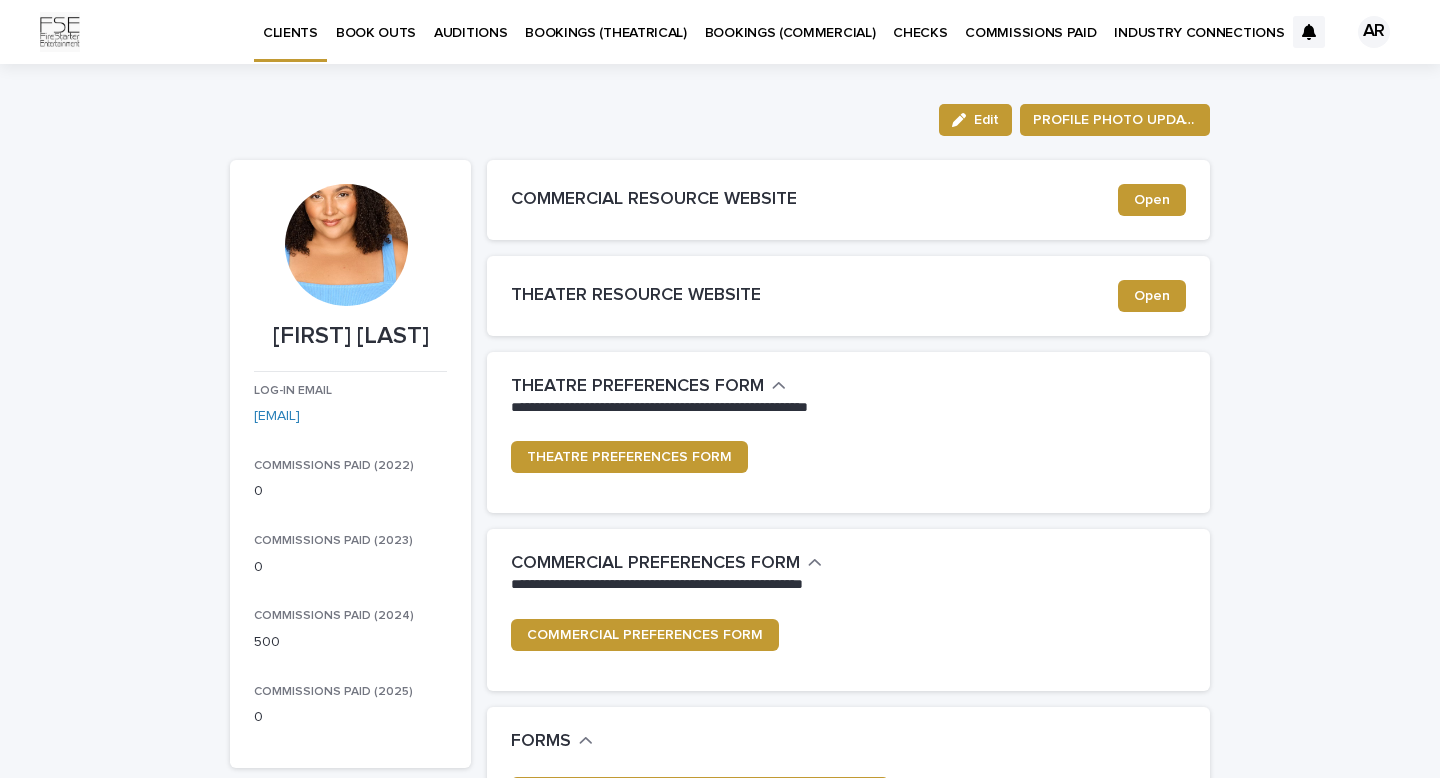 click on "BOOK OUTS" at bounding box center [376, 21] 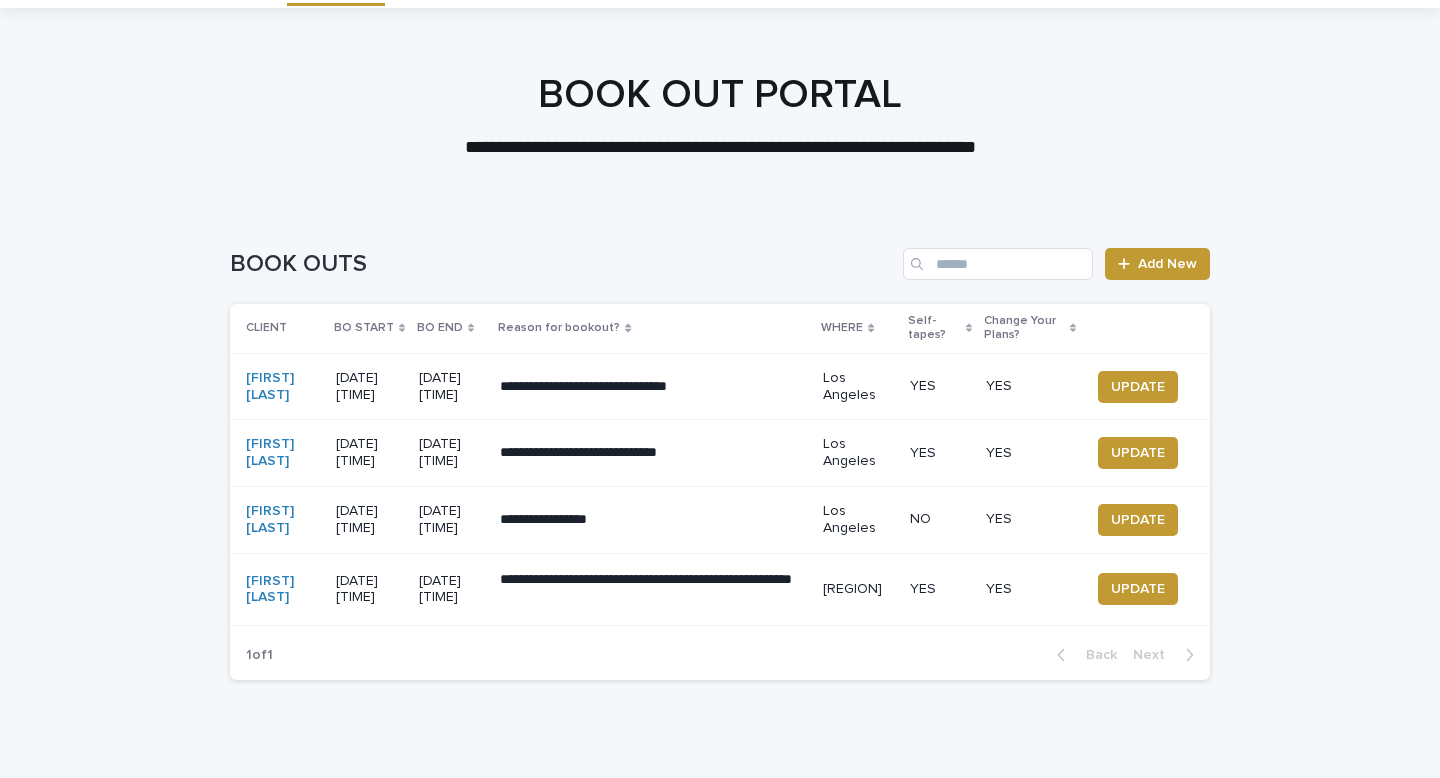scroll, scrollTop: 60, scrollLeft: 0, axis: vertical 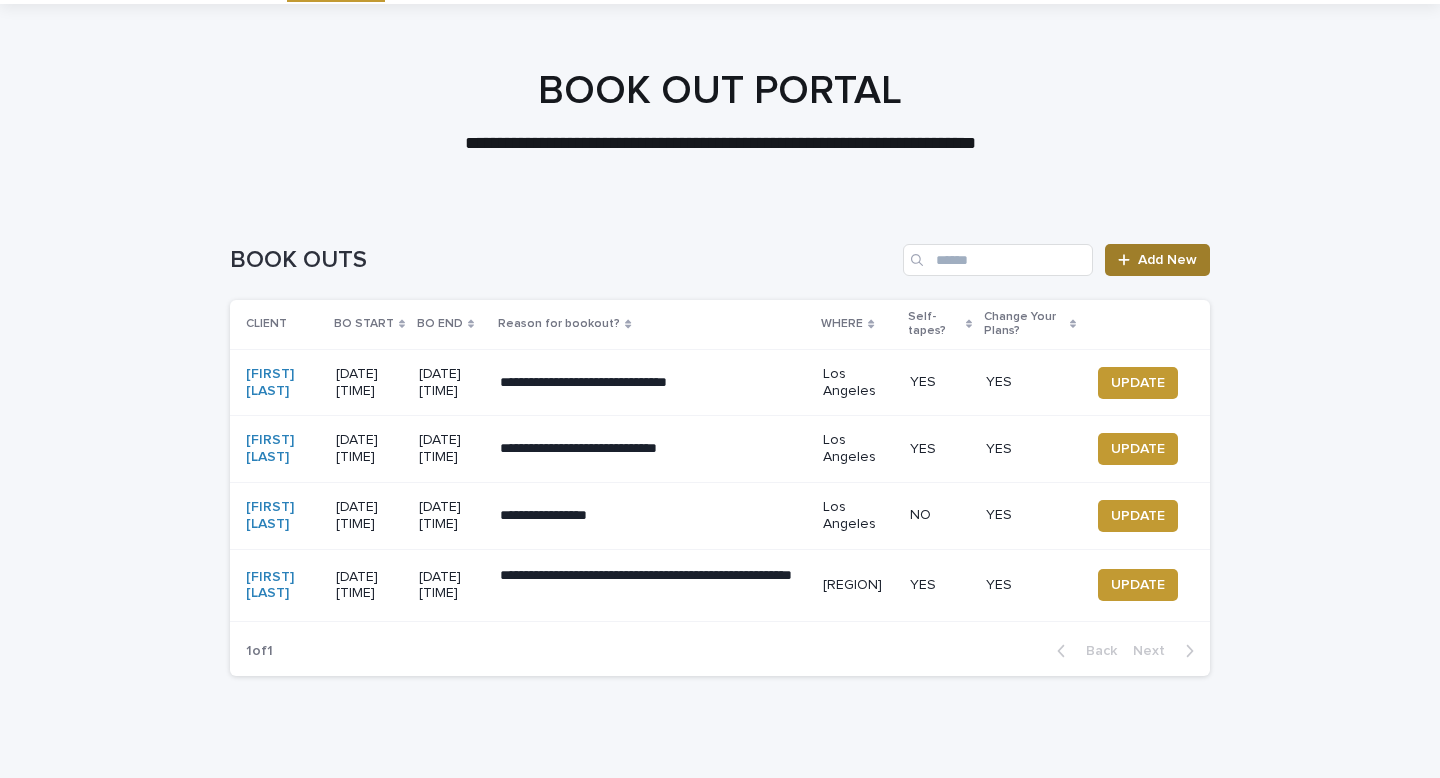 click on "Add New" at bounding box center [1167, 260] 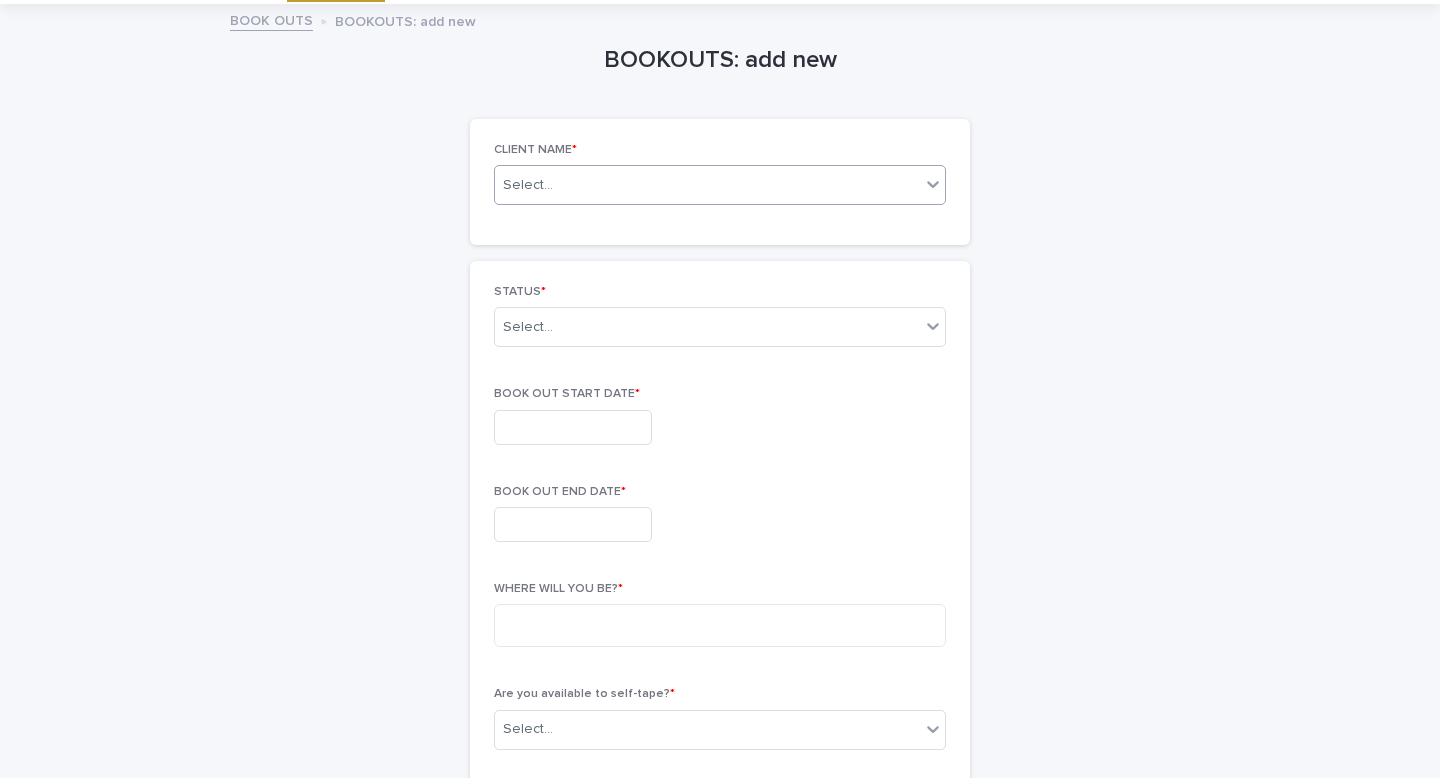 click at bounding box center (933, 184) 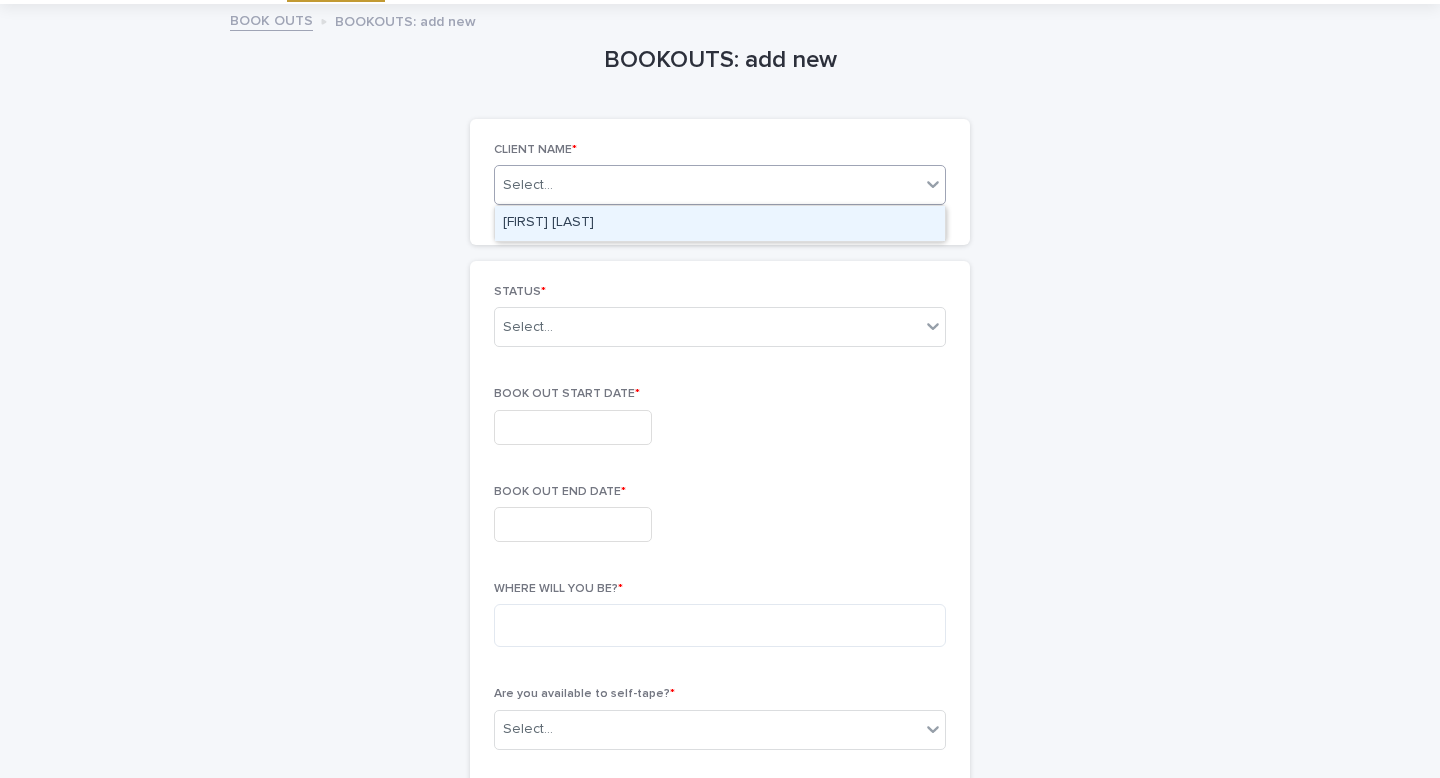 click on "[FIRST] [LAST]" at bounding box center [720, 223] 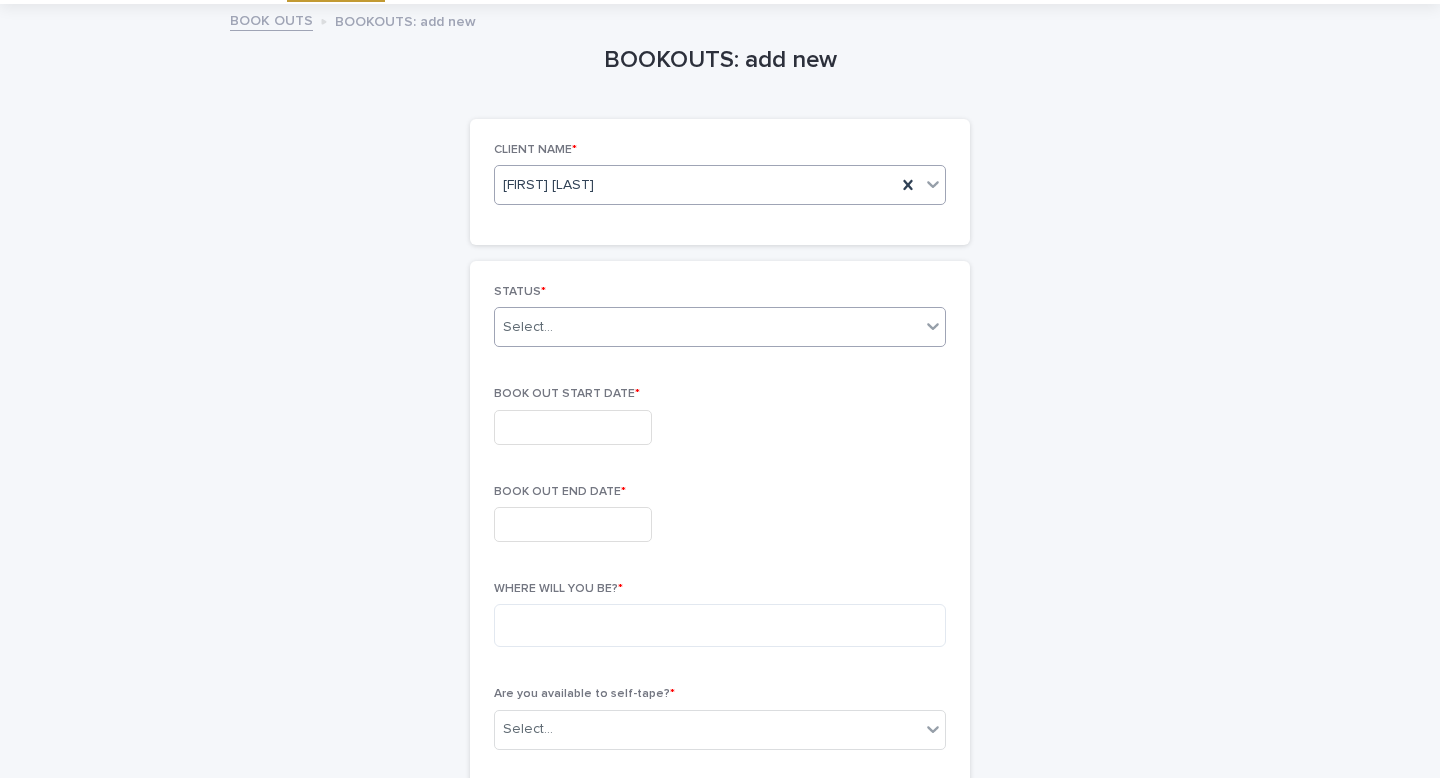 click 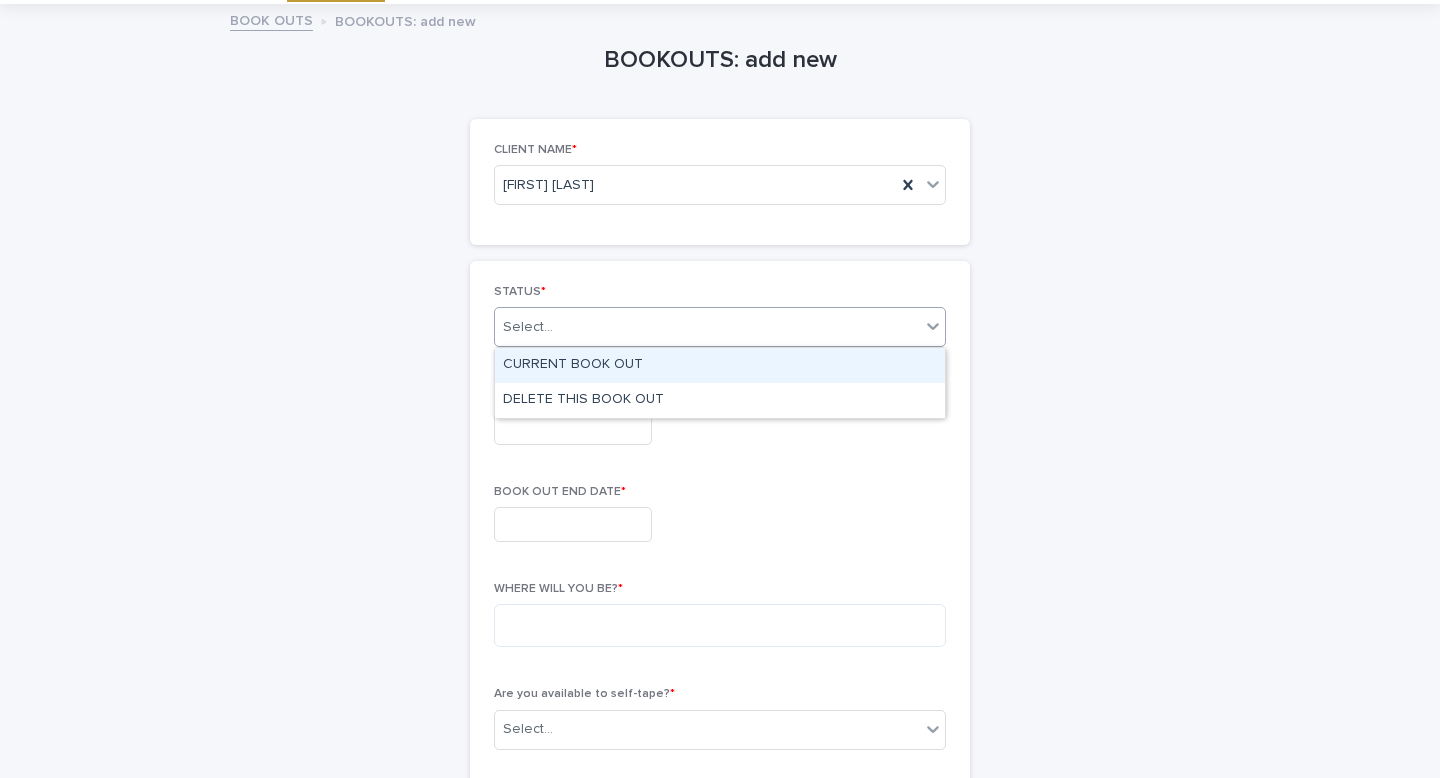click on "CURRENT BOOK OUT" at bounding box center (720, 365) 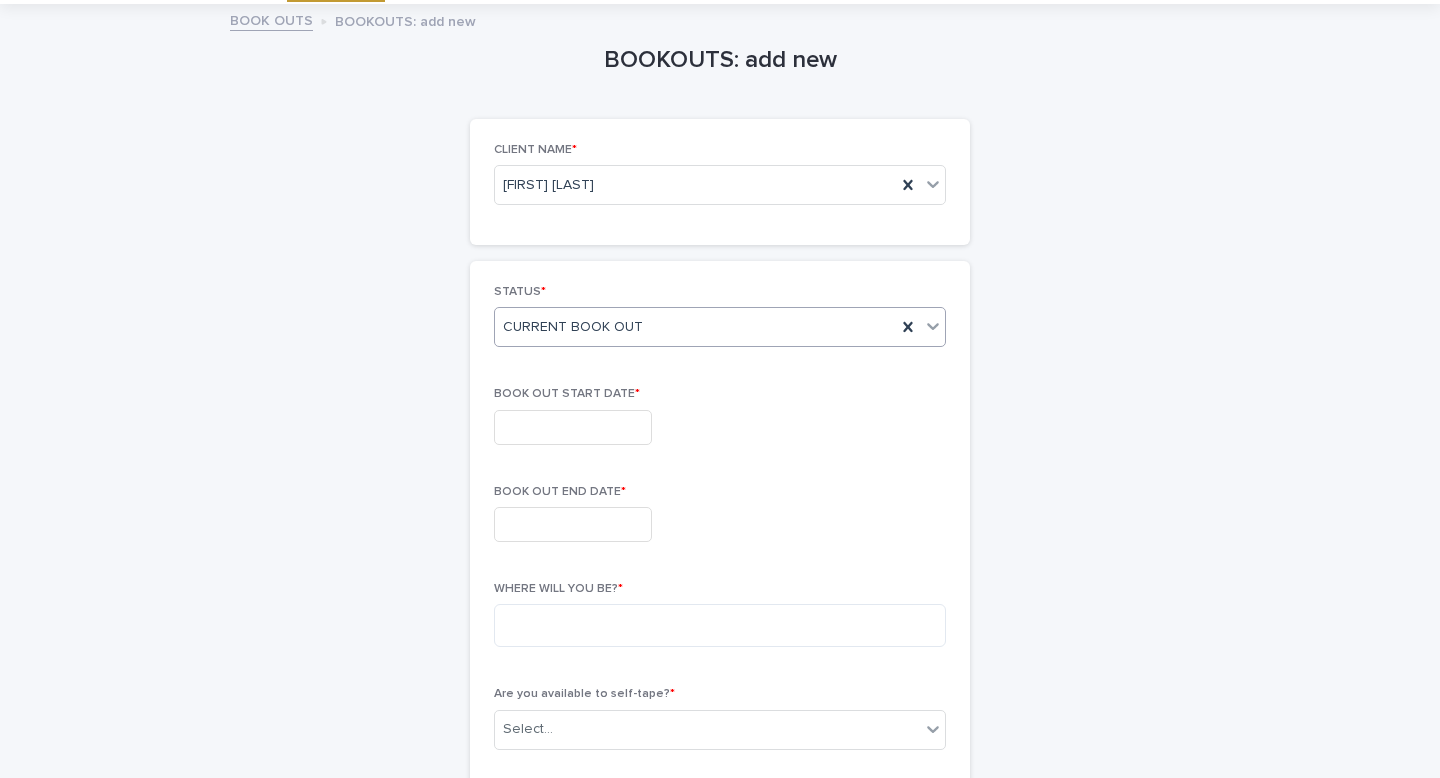 click at bounding box center (573, 427) 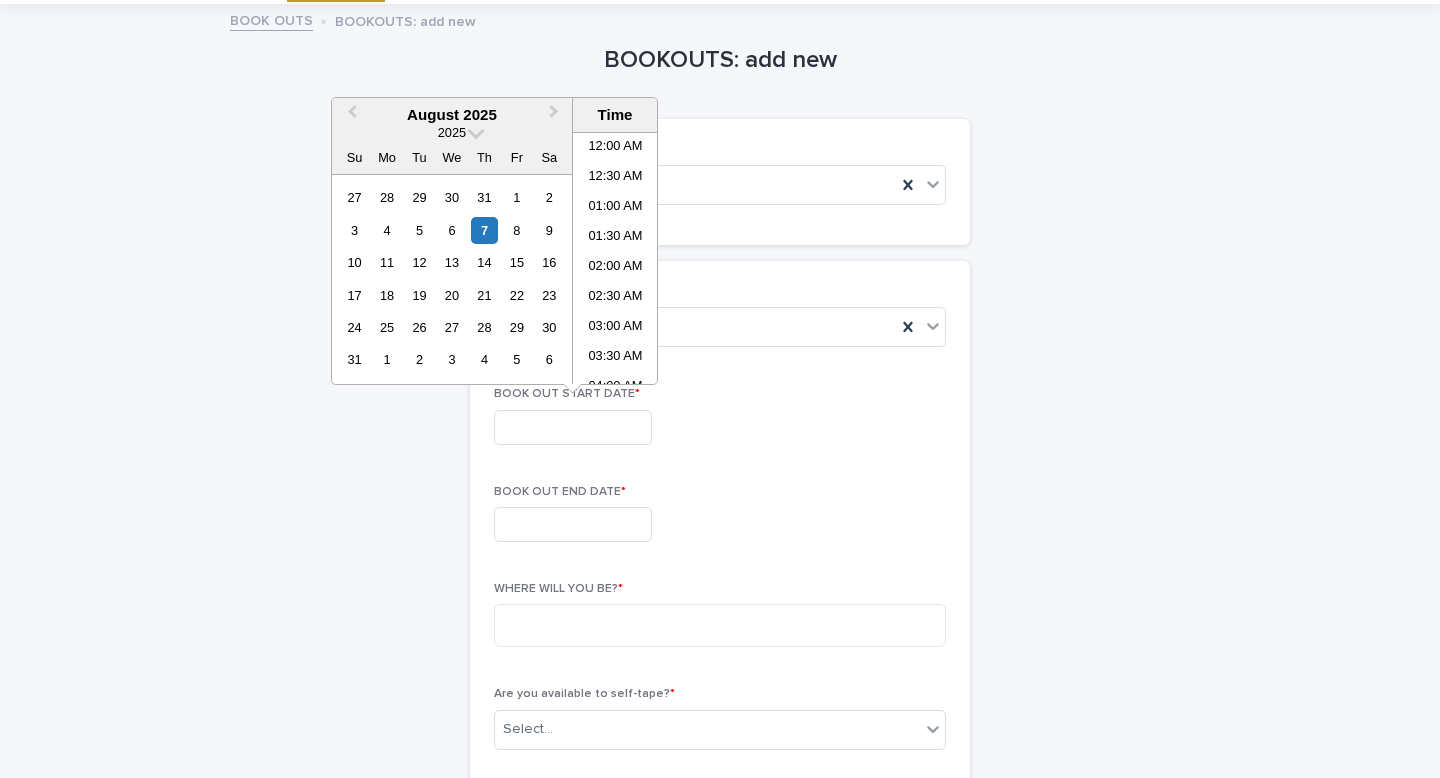 scroll, scrollTop: 669, scrollLeft: 0, axis: vertical 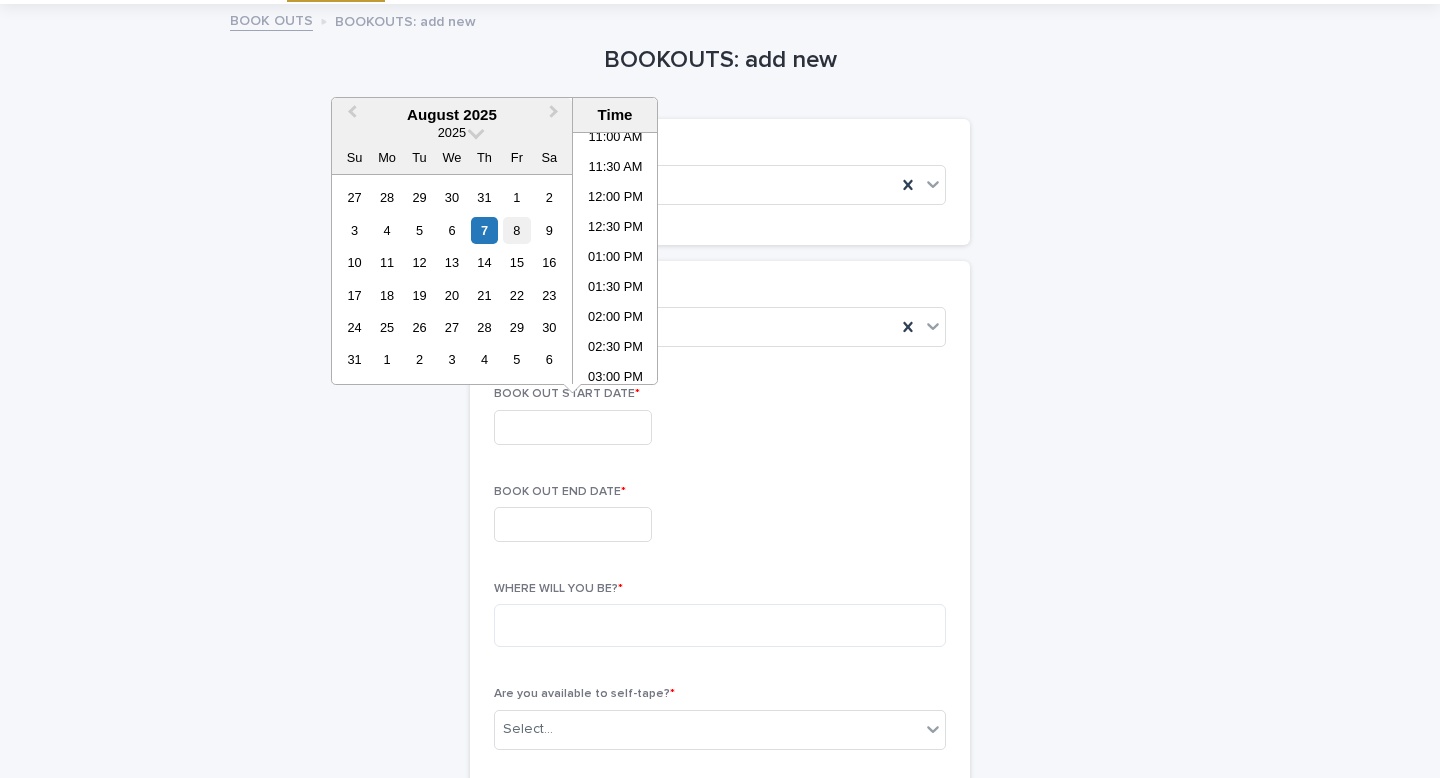 click on "8" at bounding box center (516, 230) 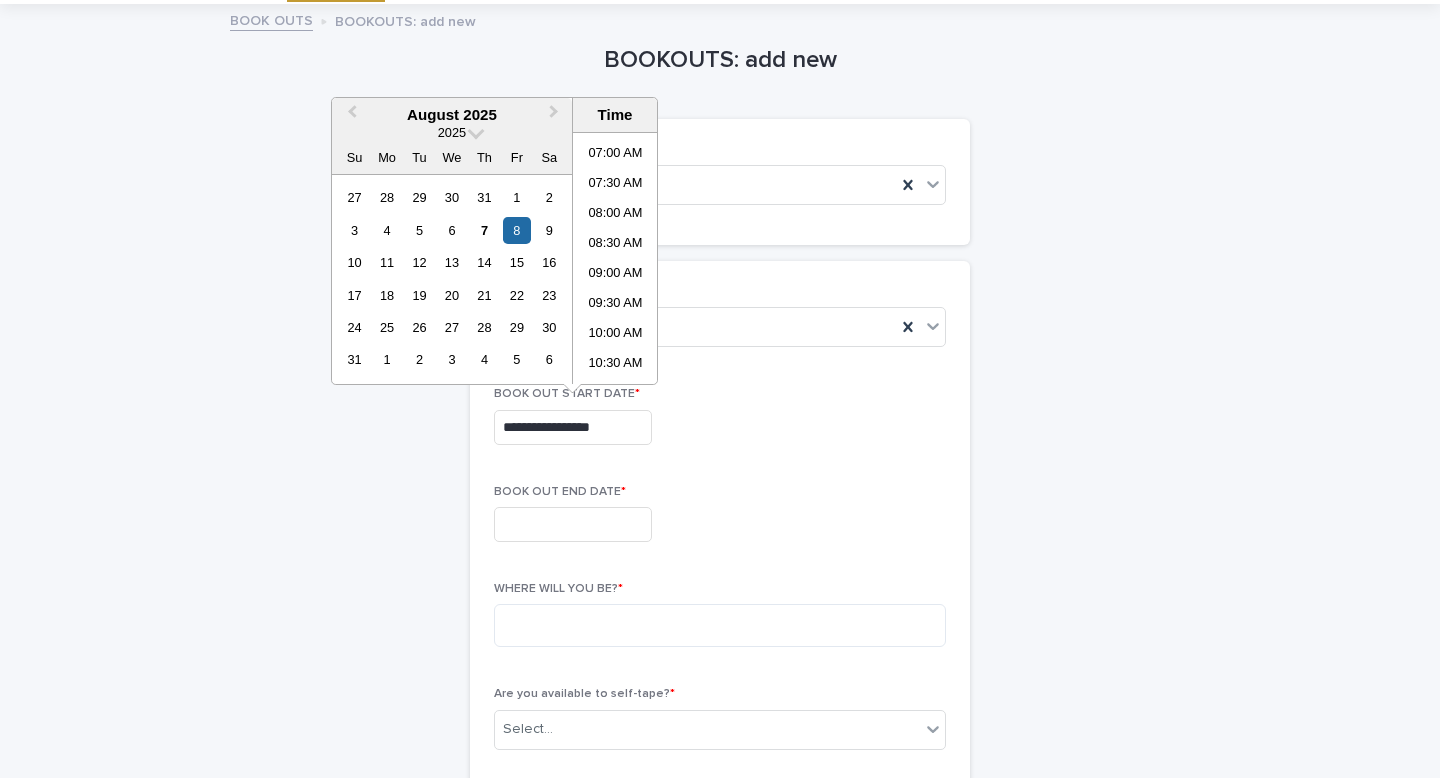 scroll, scrollTop: 0, scrollLeft: 0, axis: both 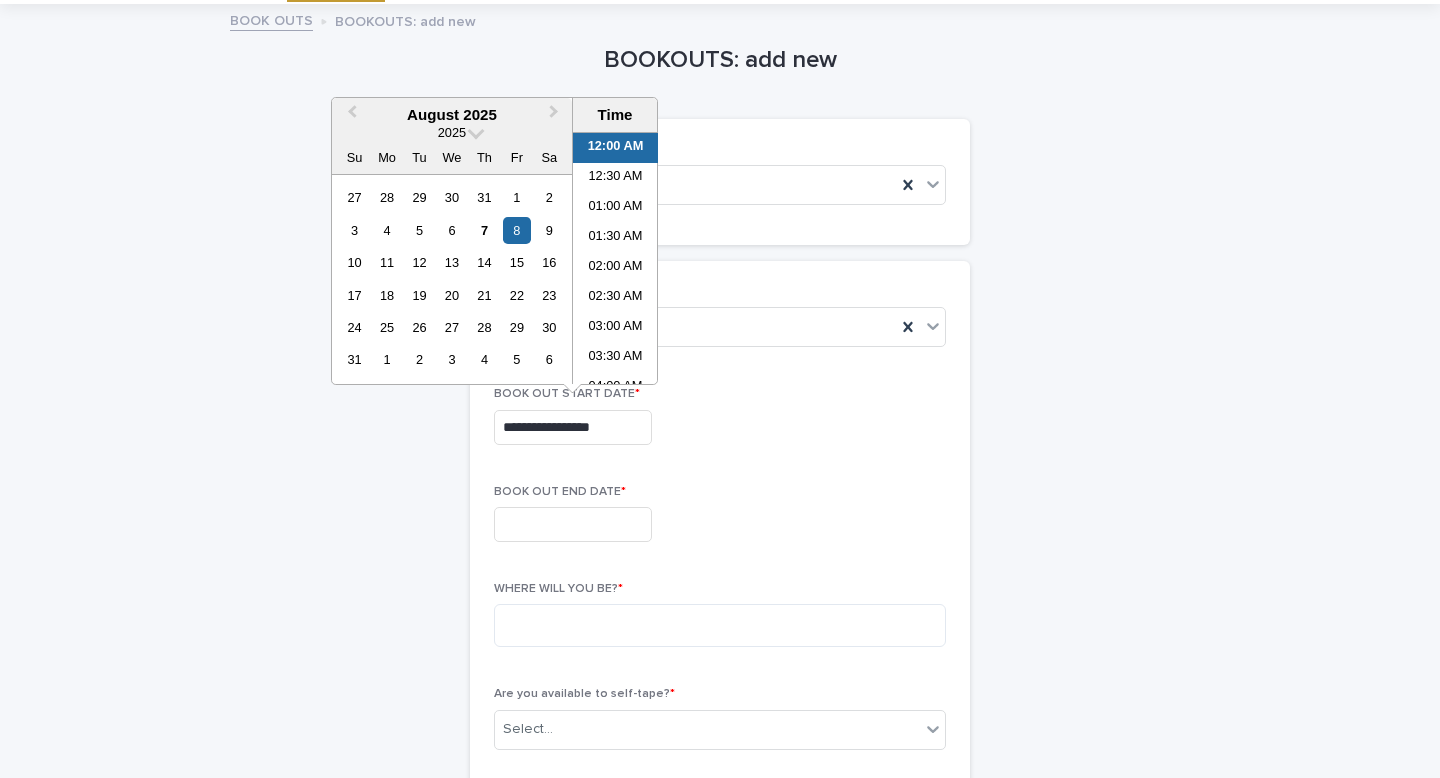 click on "12:00 AM" at bounding box center (615, 148) 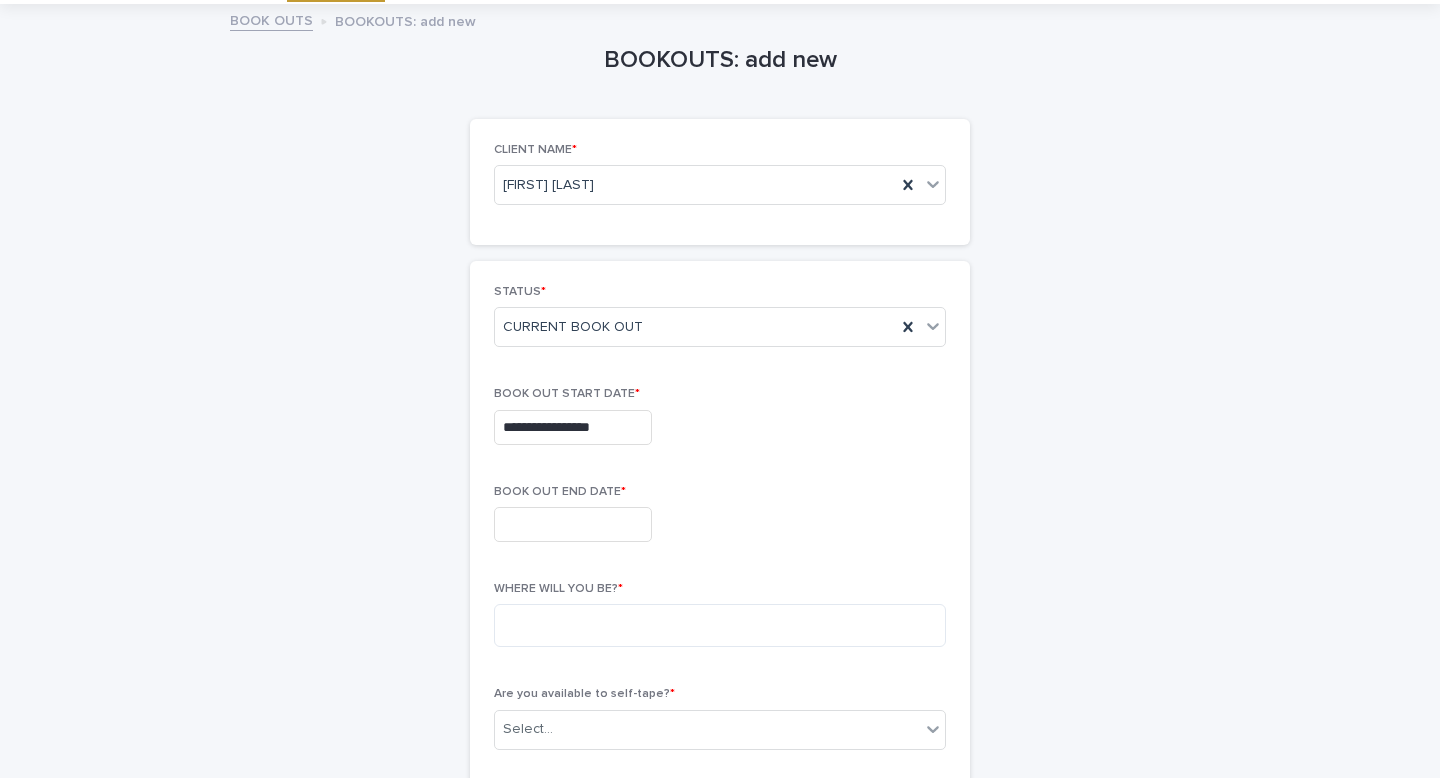 click at bounding box center [573, 524] 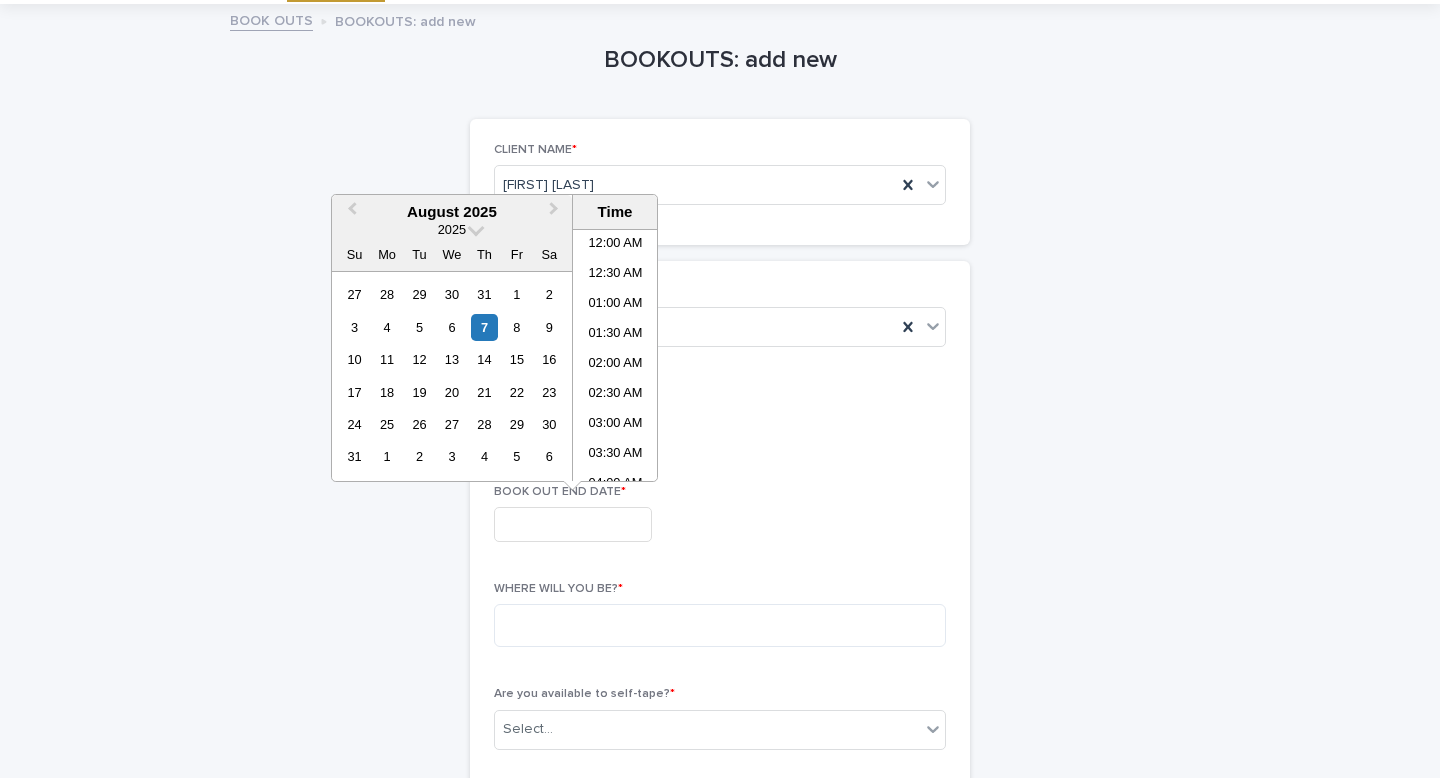 scroll, scrollTop: 669, scrollLeft: 0, axis: vertical 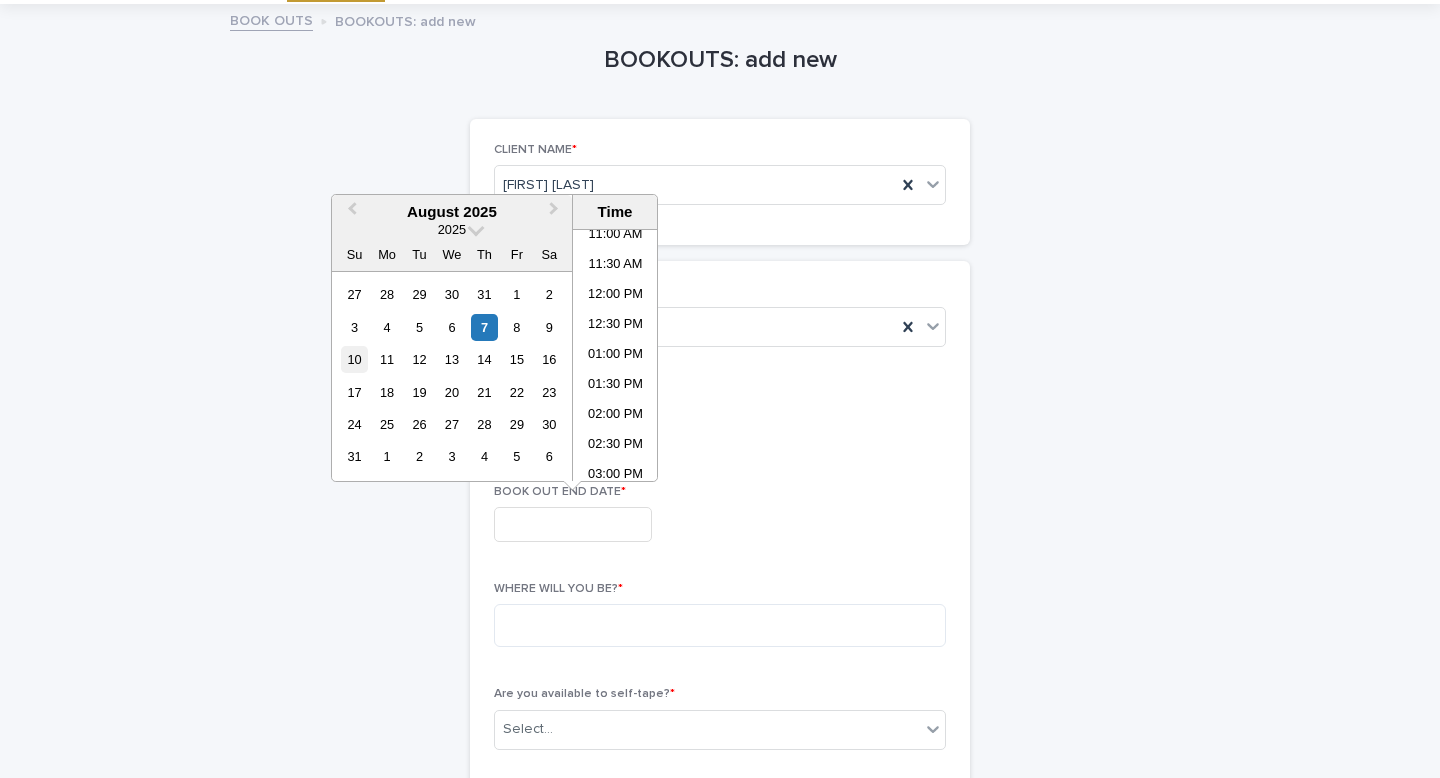 click on "10" at bounding box center [354, 359] 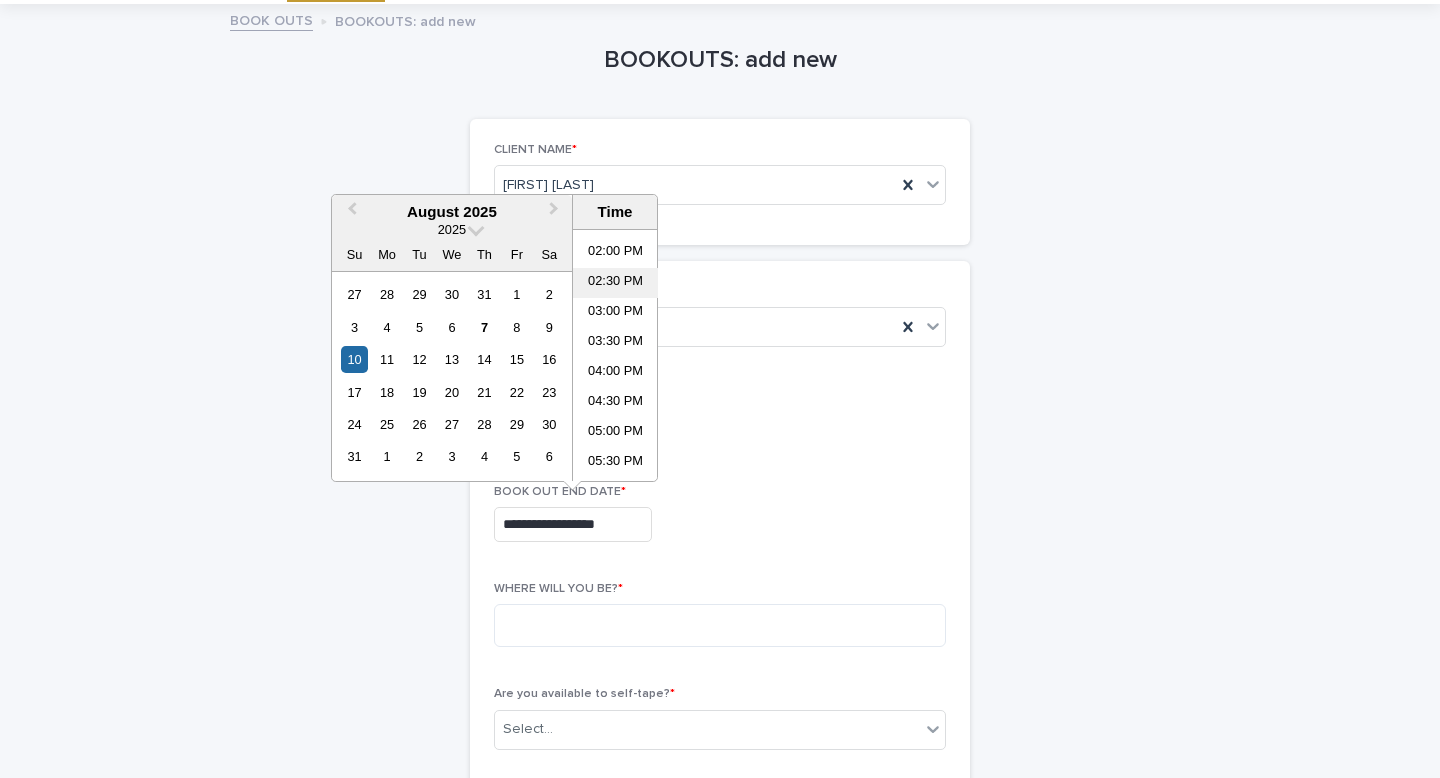scroll, scrollTop: 1189, scrollLeft: 0, axis: vertical 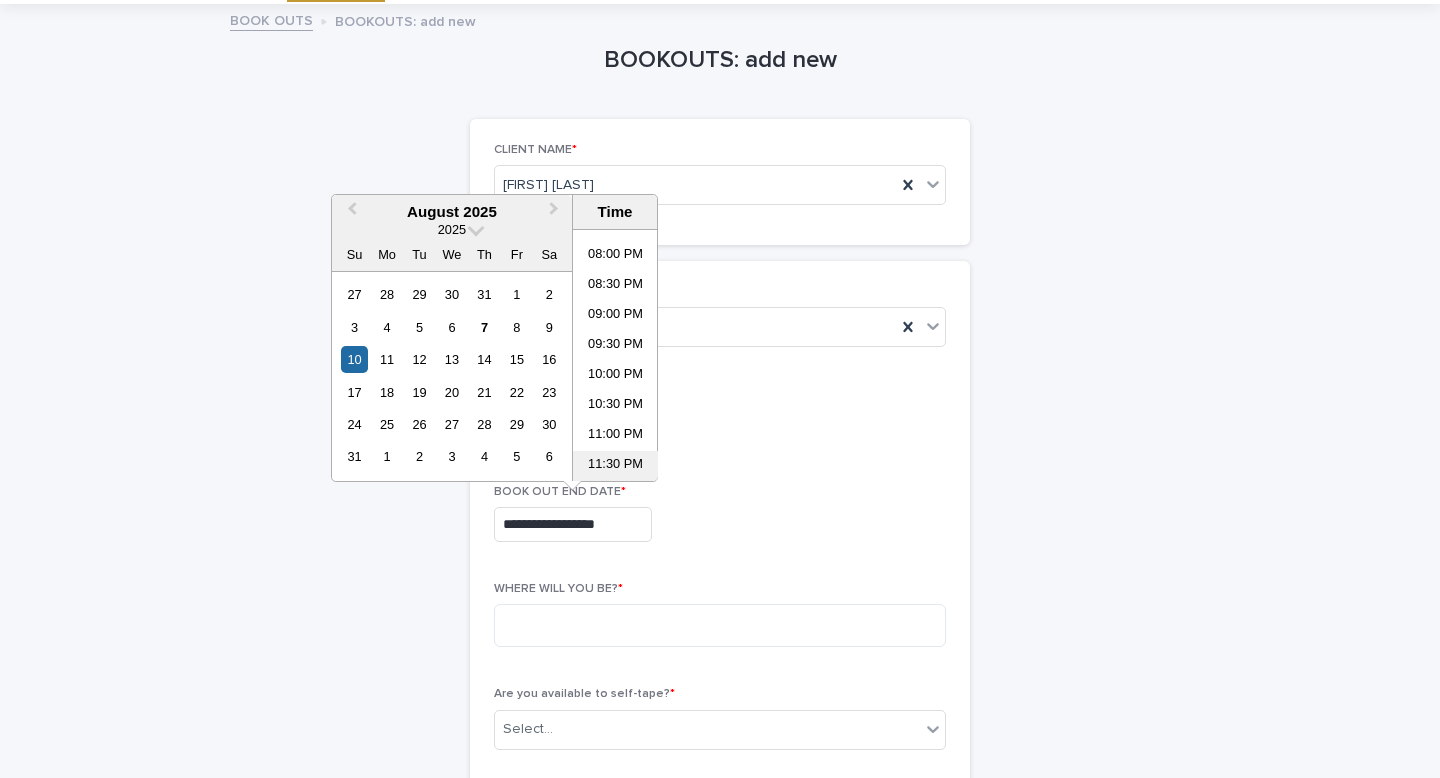 click on "11:30 PM" at bounding box center (615, 466) 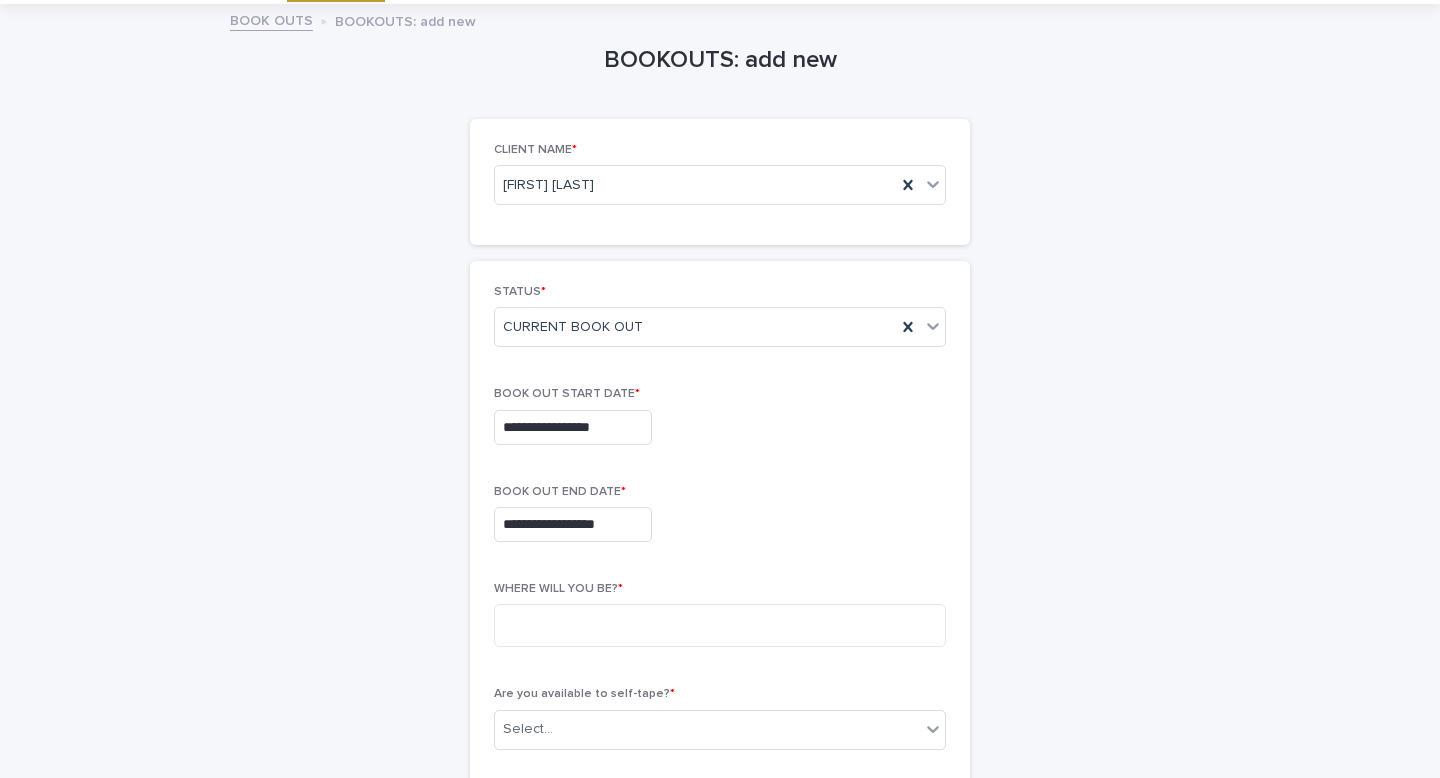 type on "**********" 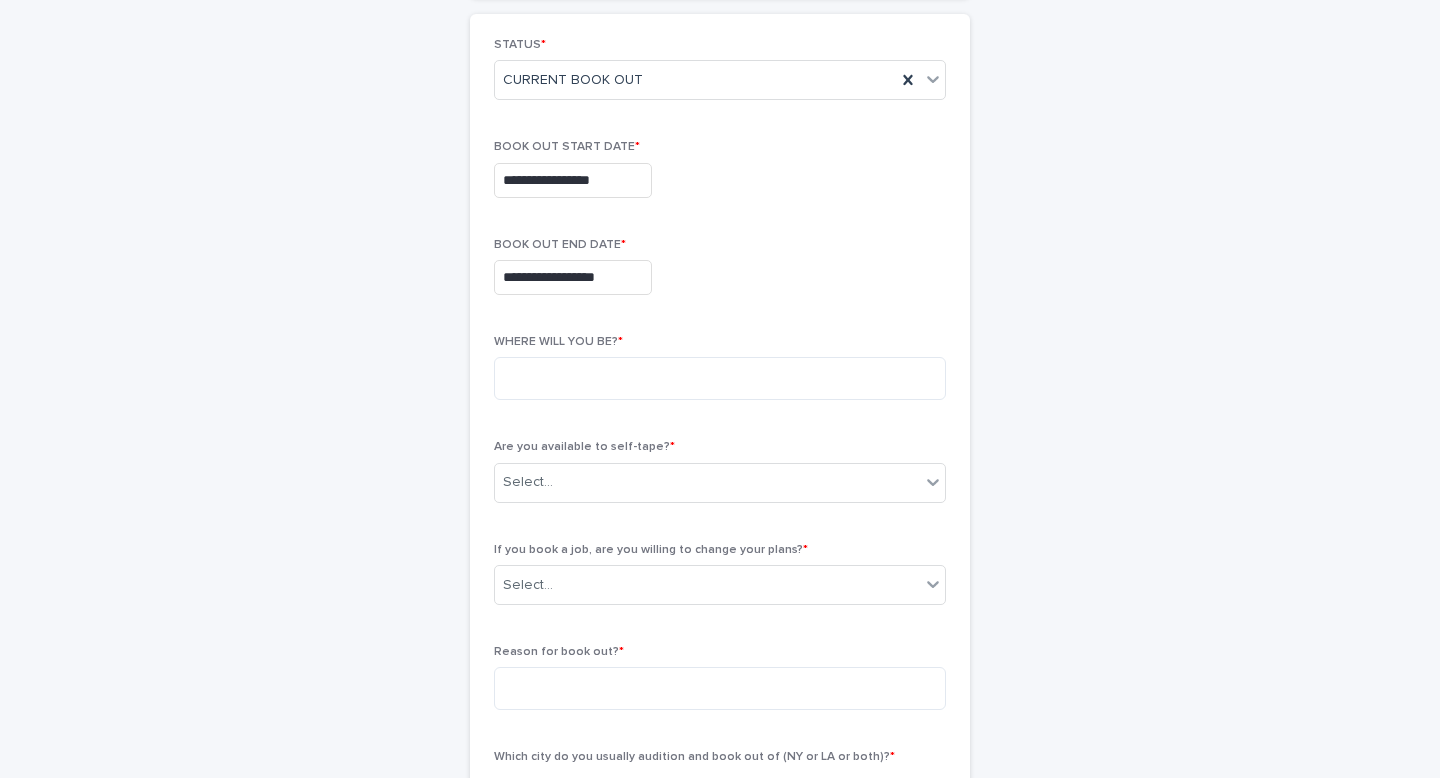 scroll, scrollTop: 348, scrollLeft: 0, axis: vertical 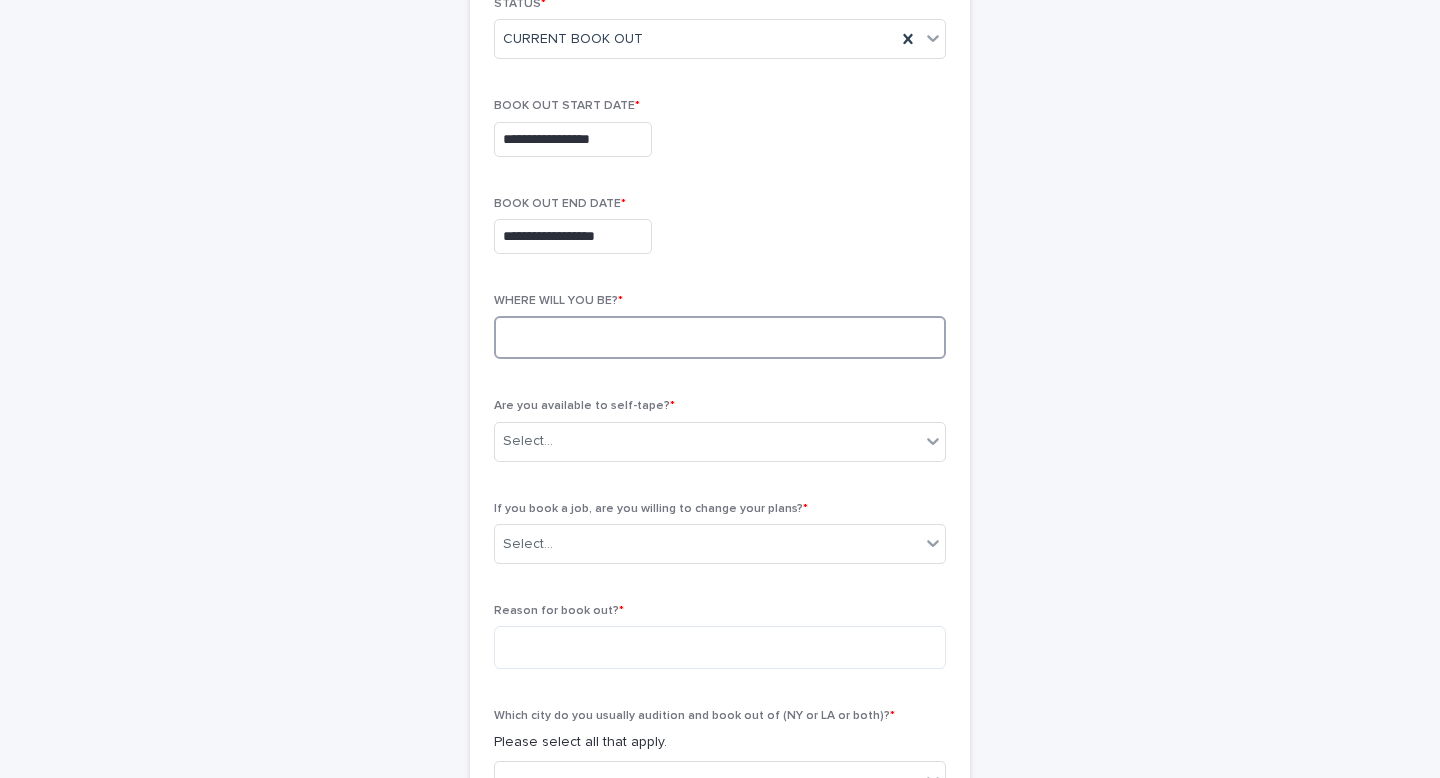 click at bounding box center (720, 337) 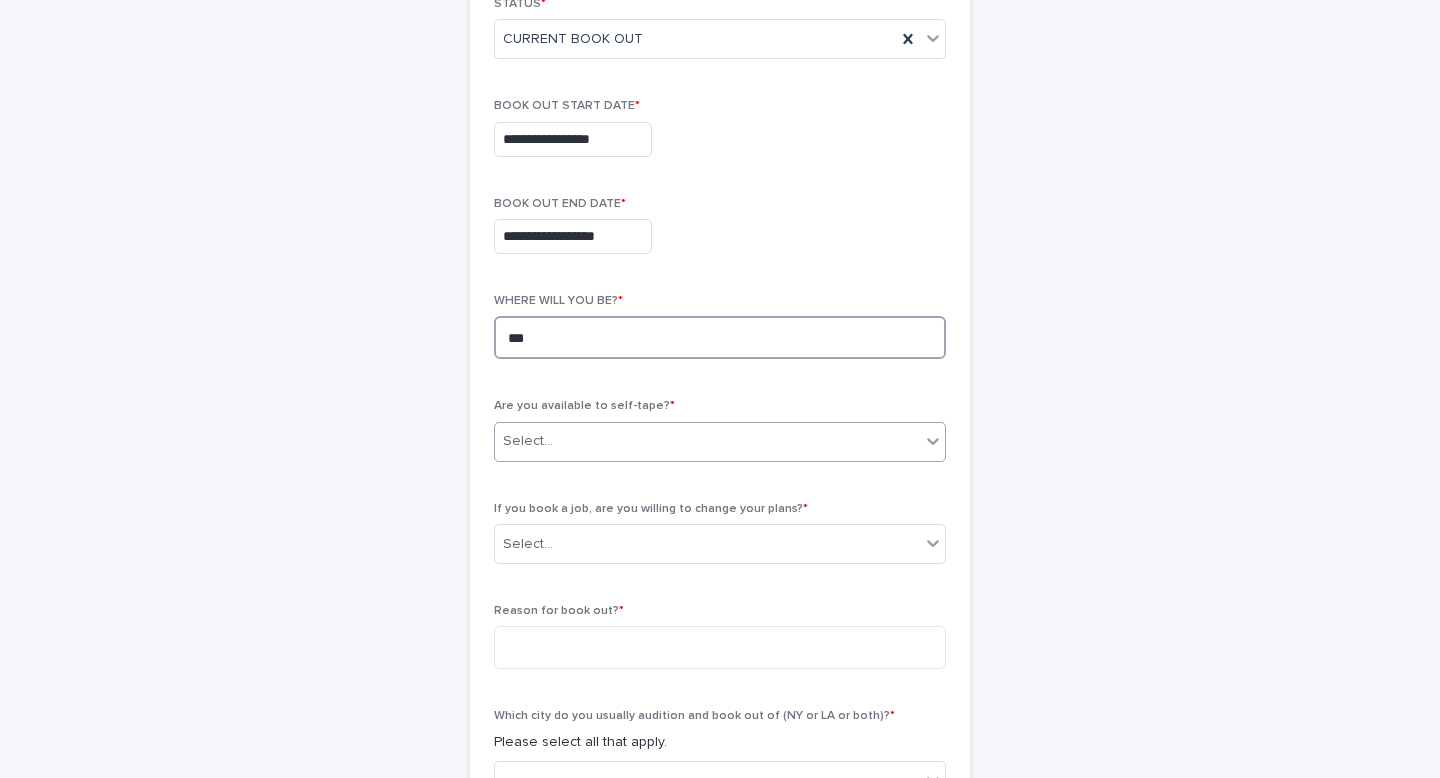 type on "***" 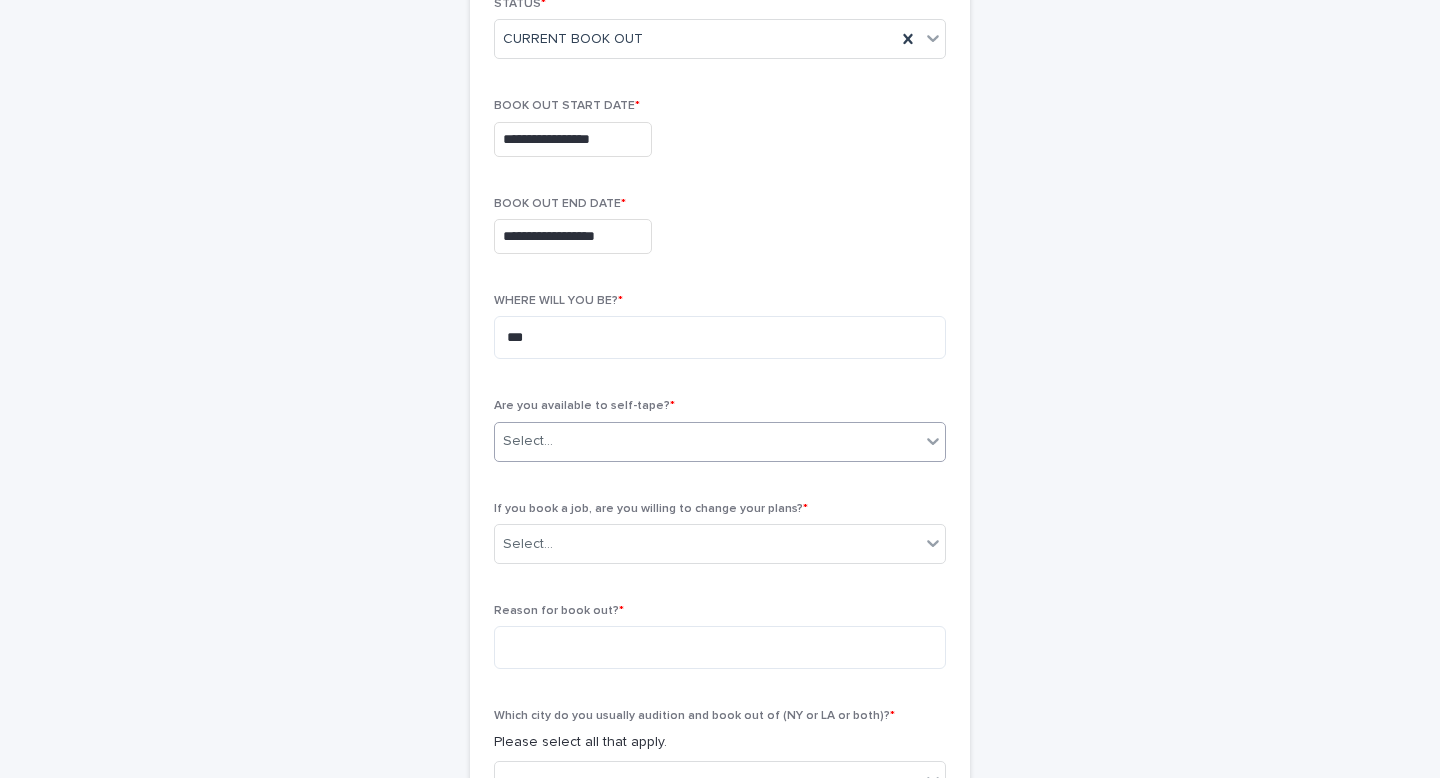 click on "Select..." at bounding box center [707, 441] 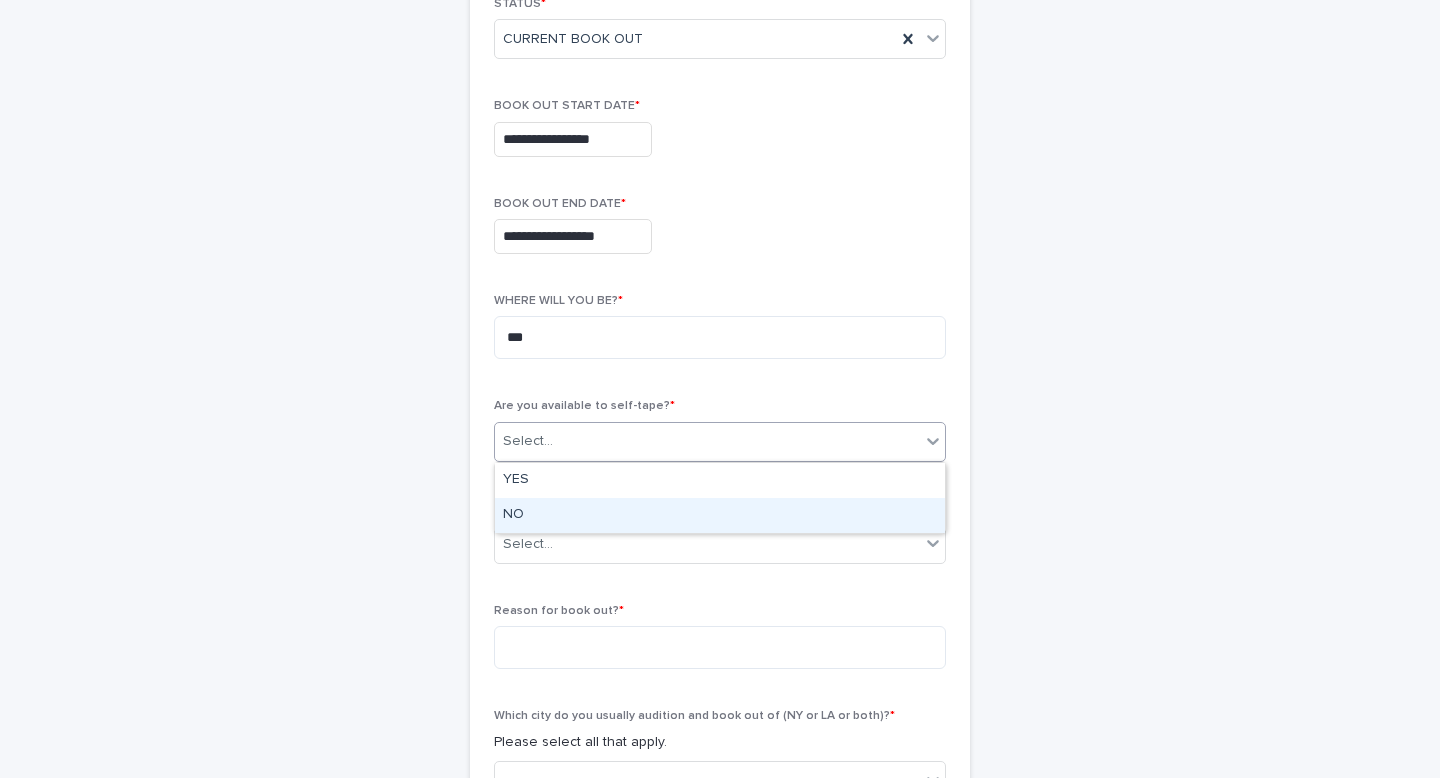 click on "NO" at bounding box center (720, 515) 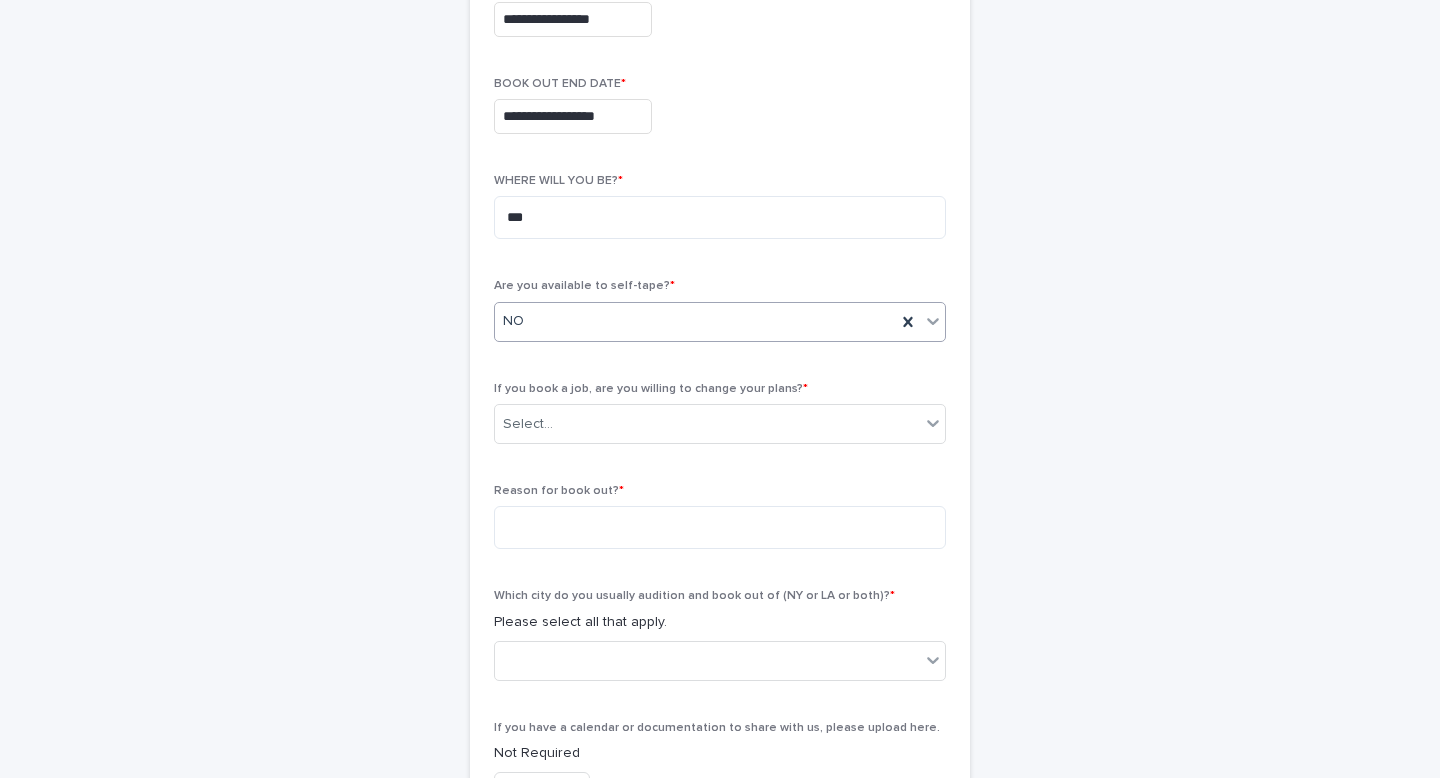 scroll, scrollTop: 520, scrollLeft: 0, axis: vertical 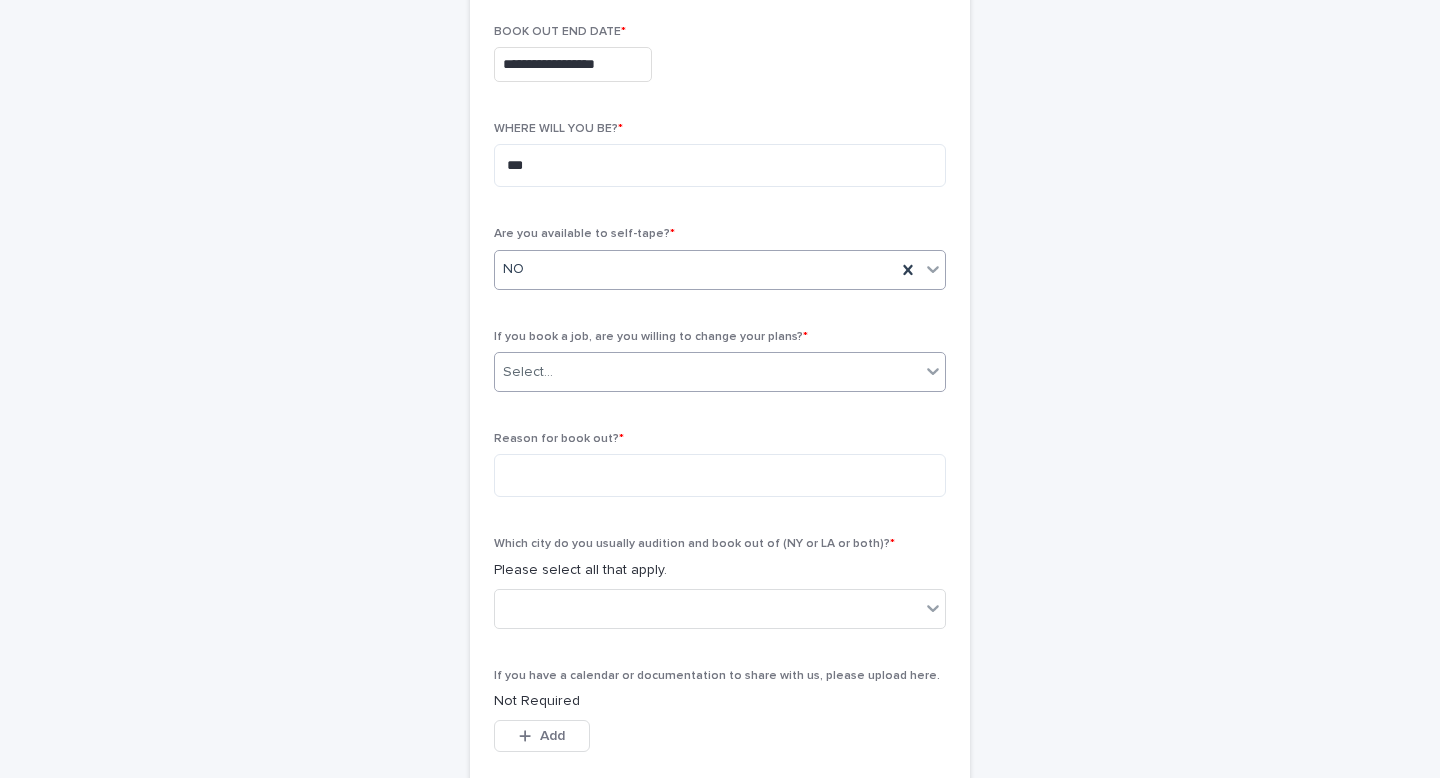 click on "Select..." at bounding box center (707, 372) 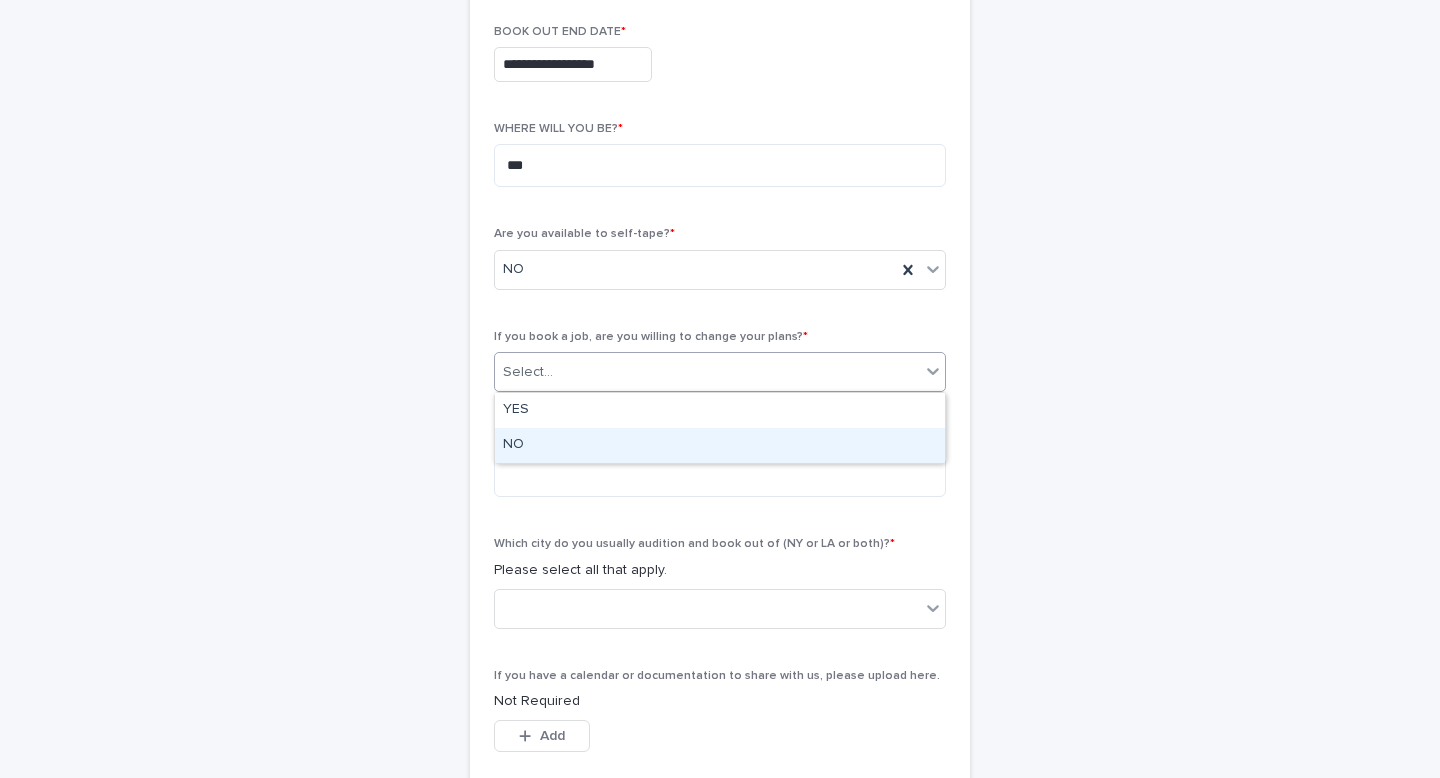 click on "NO" at bounding box center (720, 445) 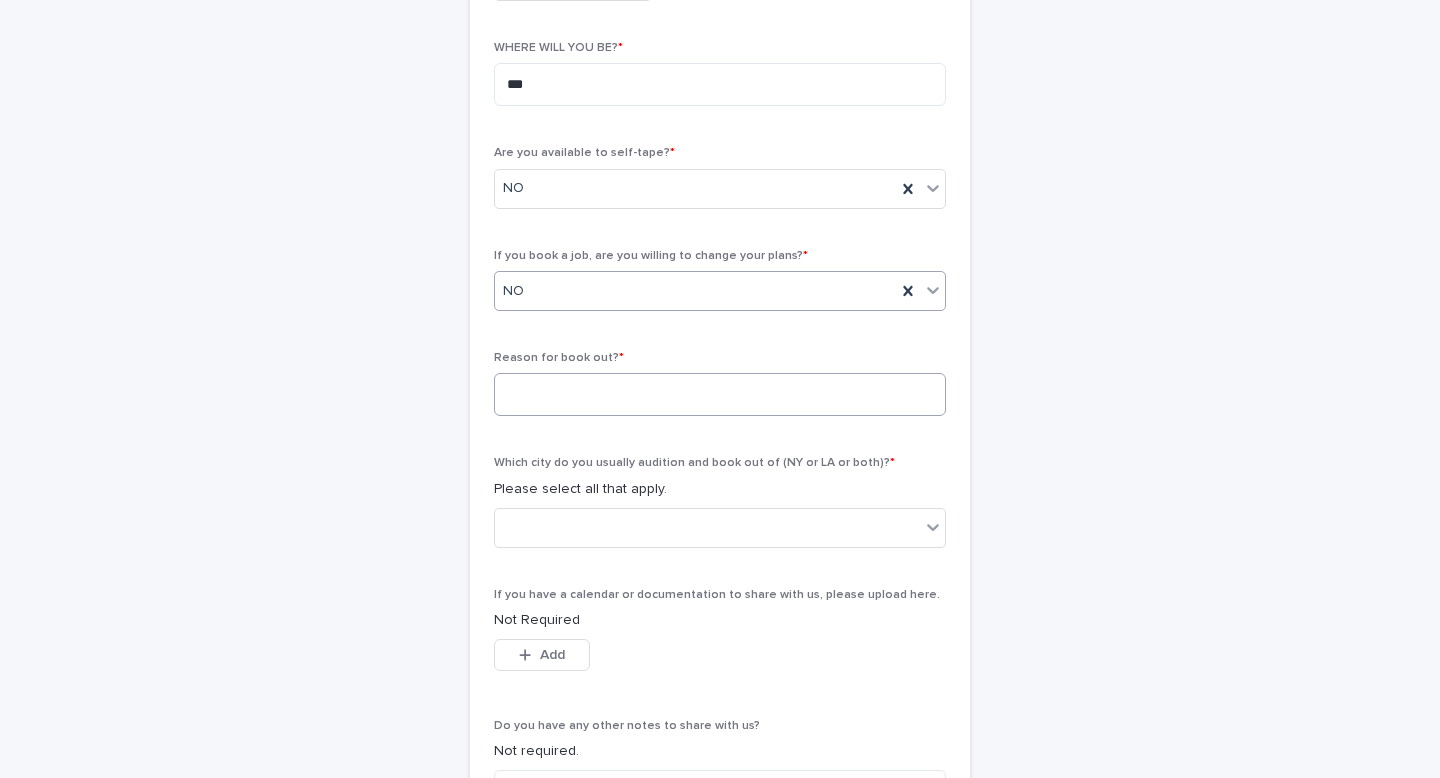 scroll, scrollTop: 629, scrollLeft: 0, axis: vertical 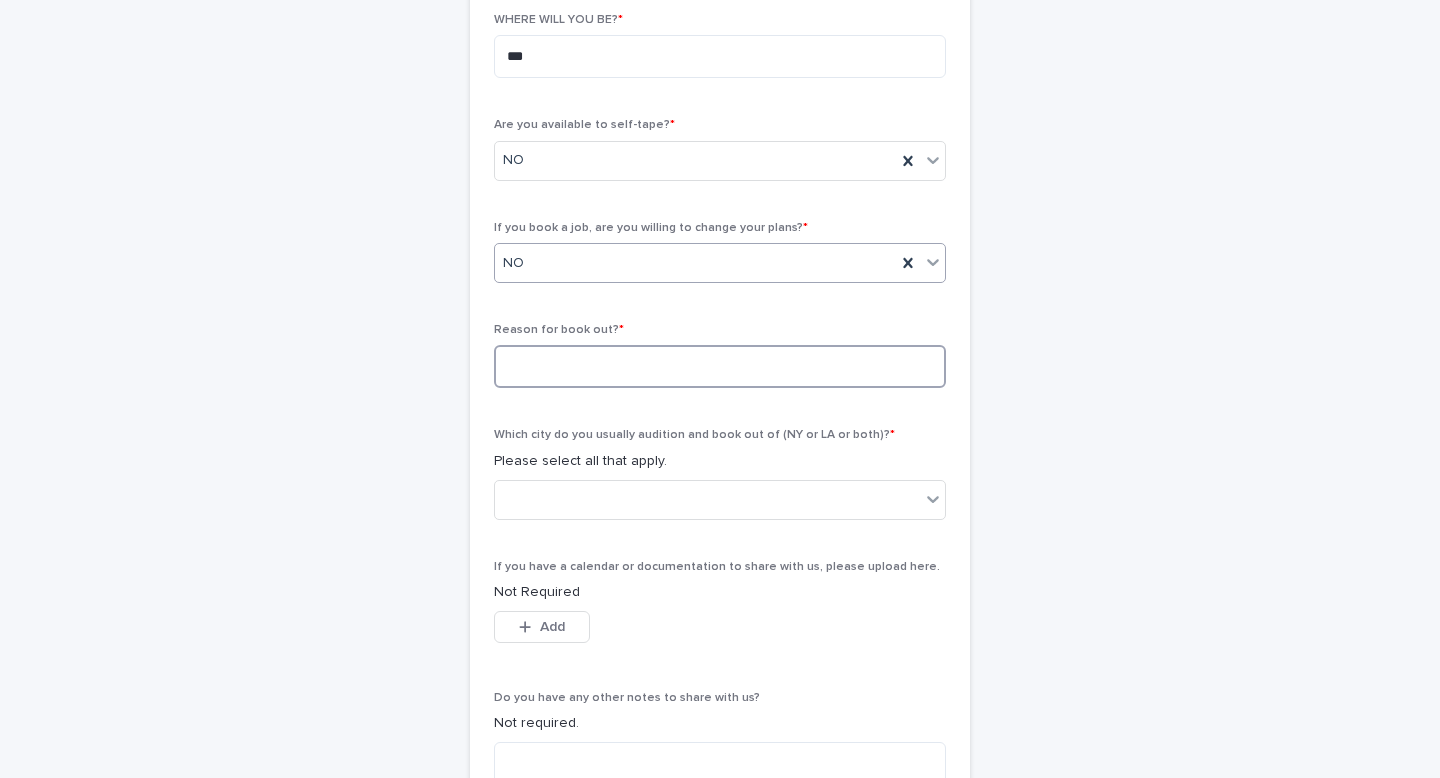 click at bounding box center (720, 366) 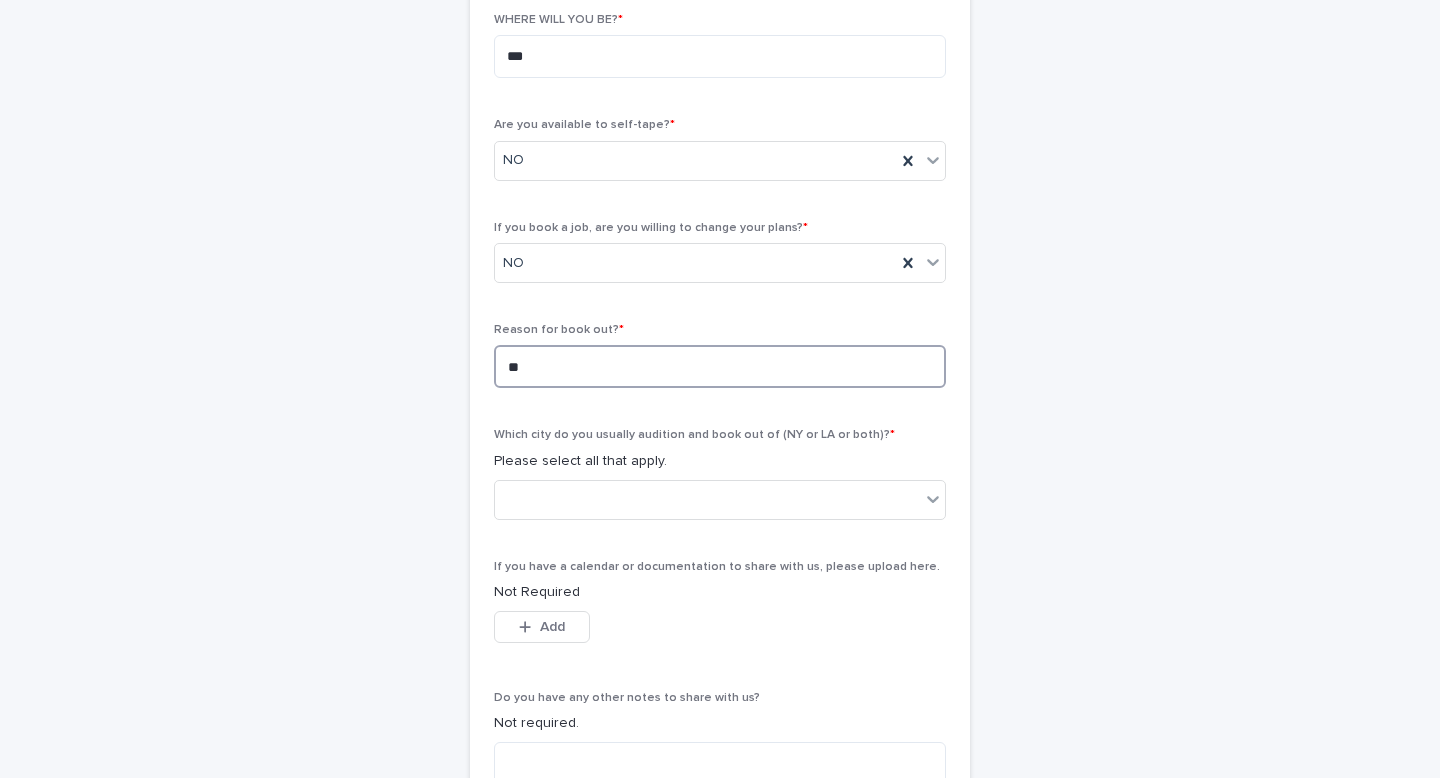 type on "*" 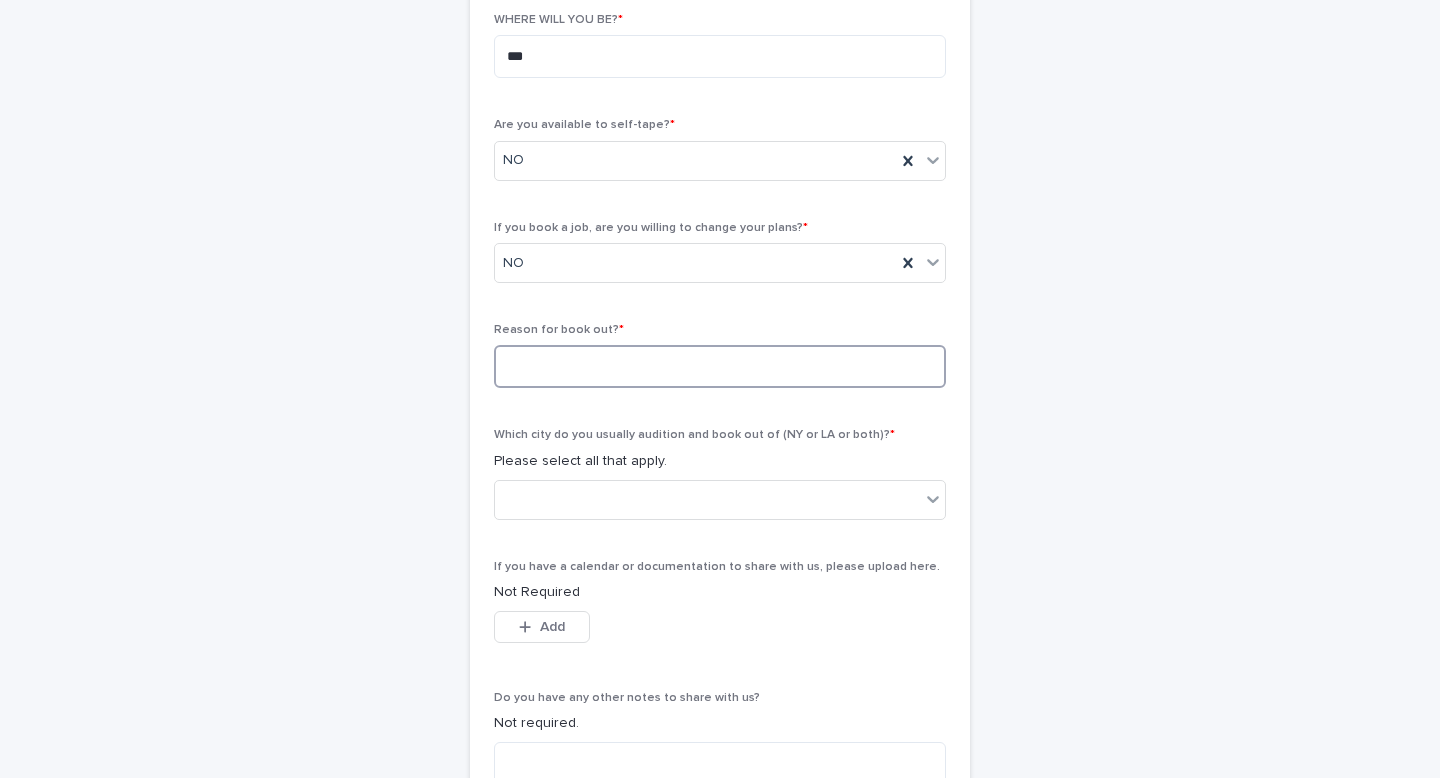 type on "*" 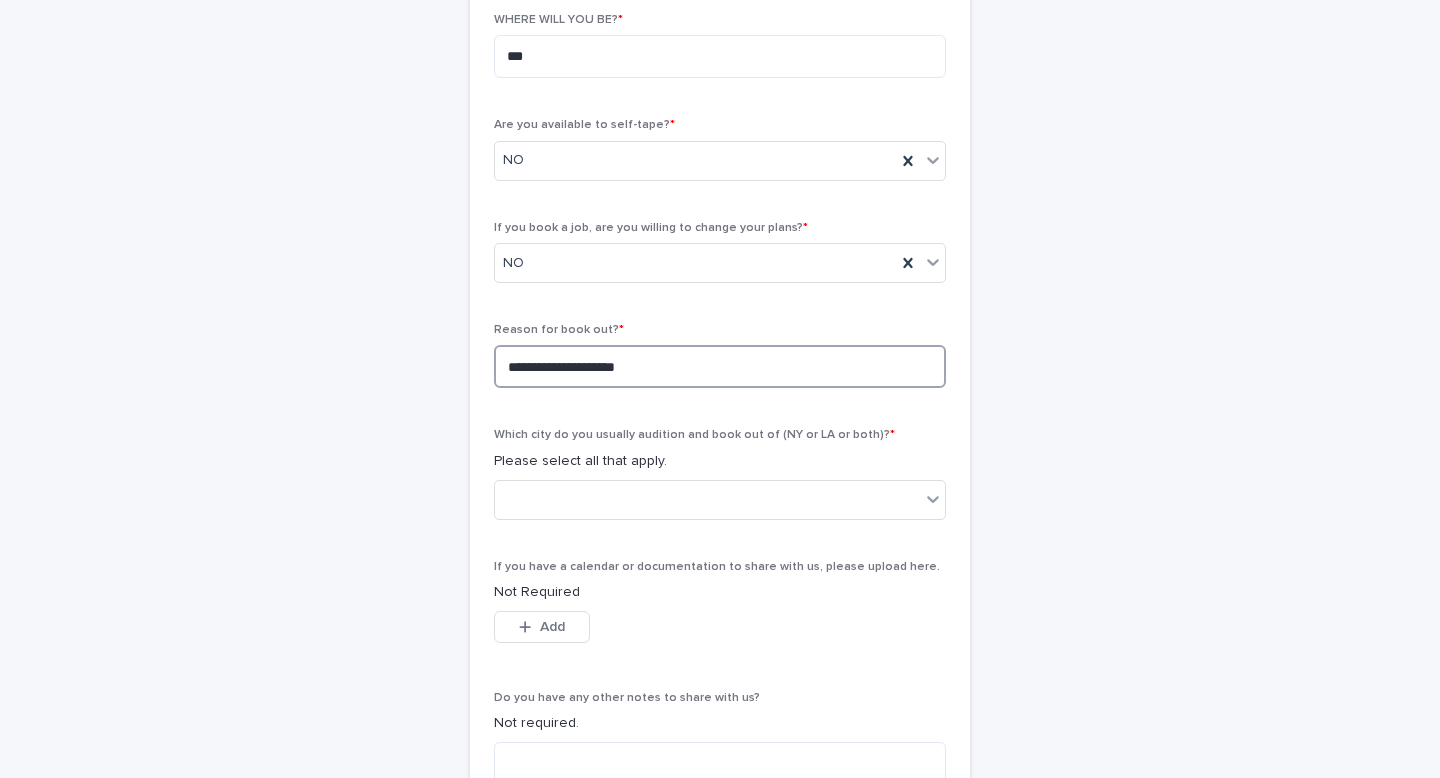 click on "**********" at bounding box center (720, 366) 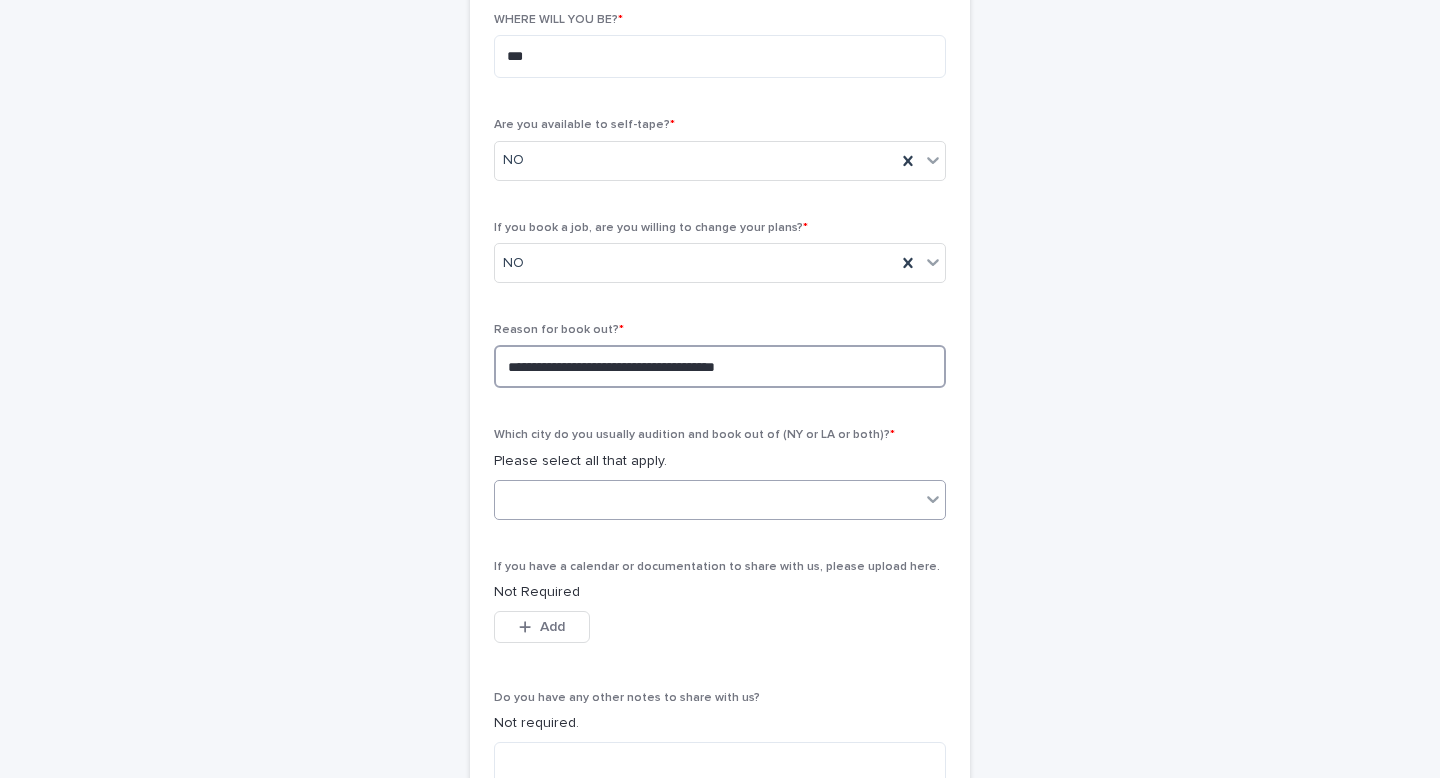 type on "**********" 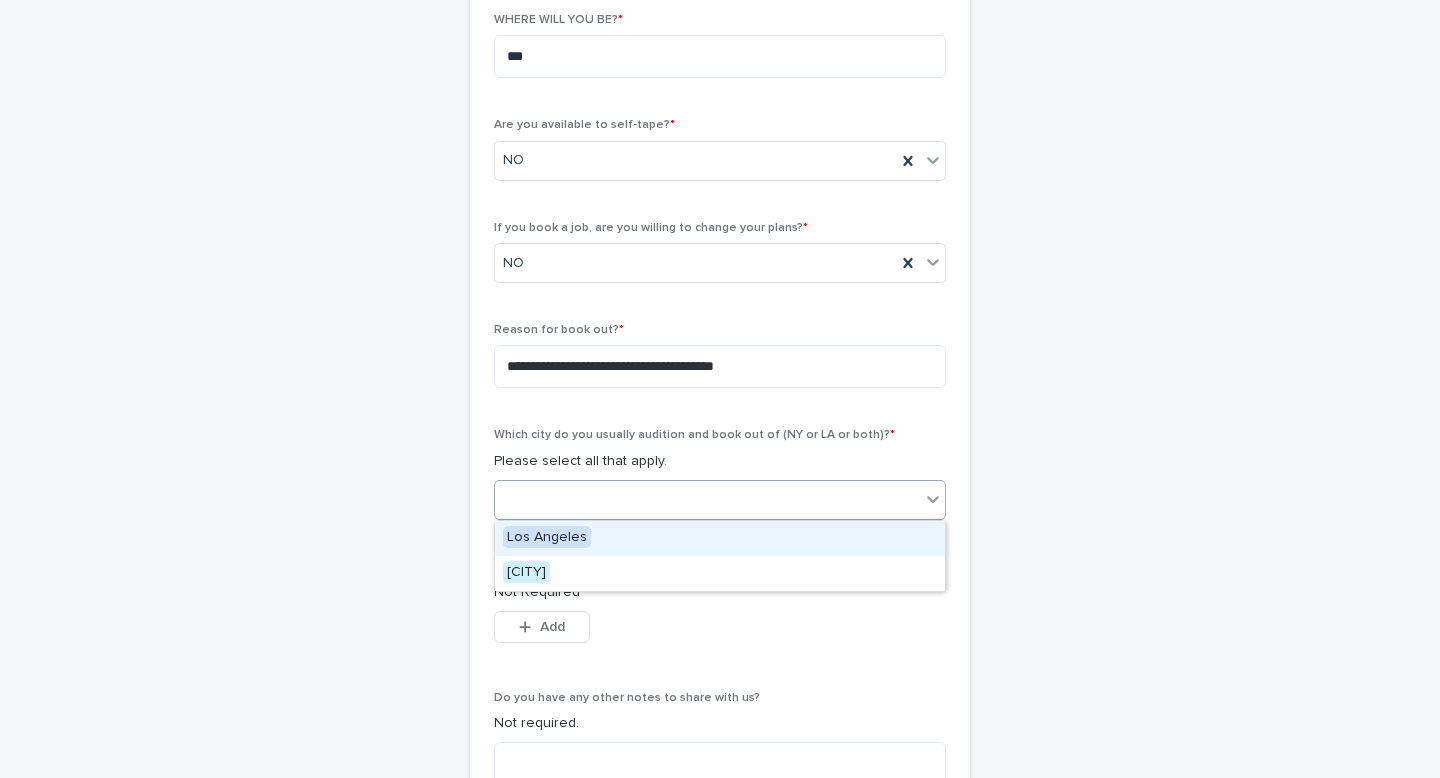 click at bounding box center [707, 499] 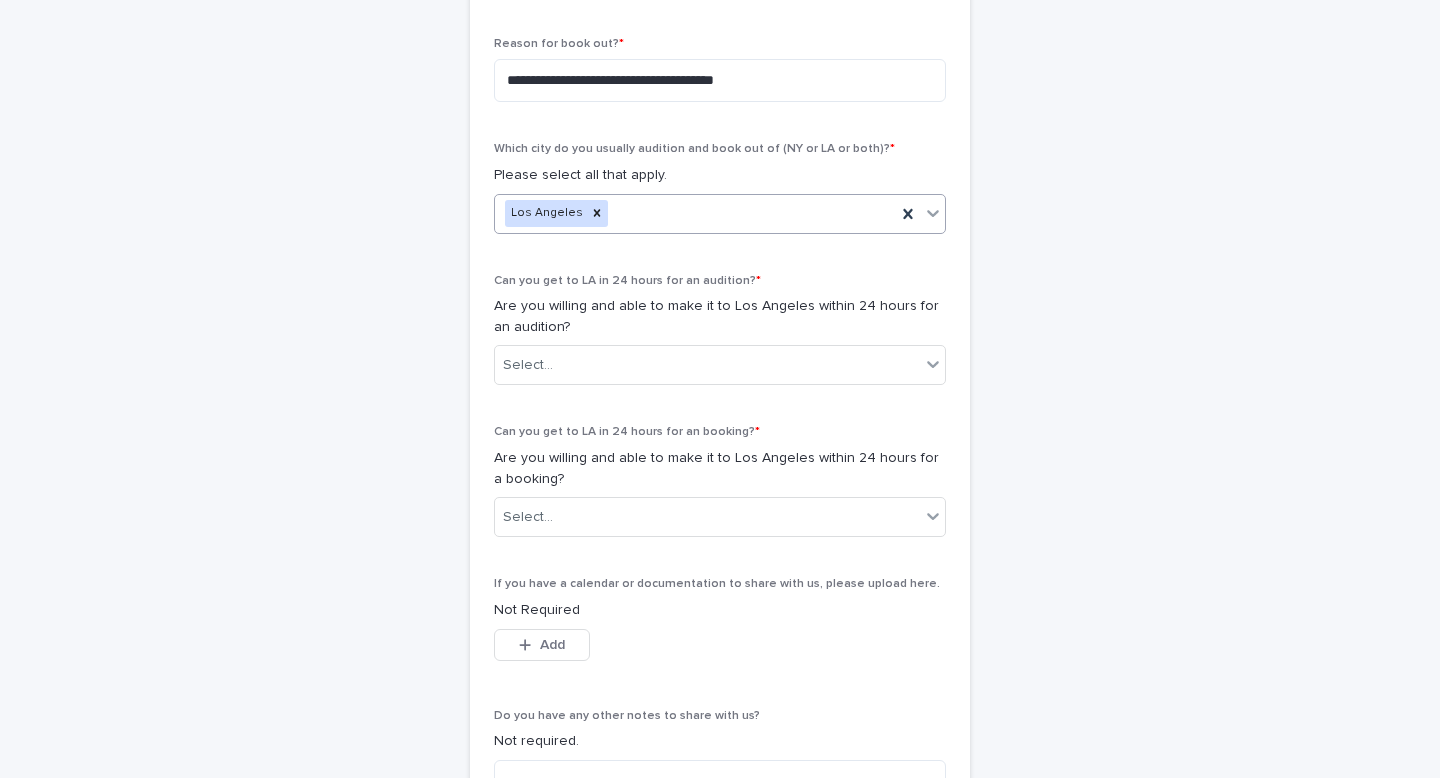 scroll, scrollTop: 967, scrollLeft: 0, axis: vertical 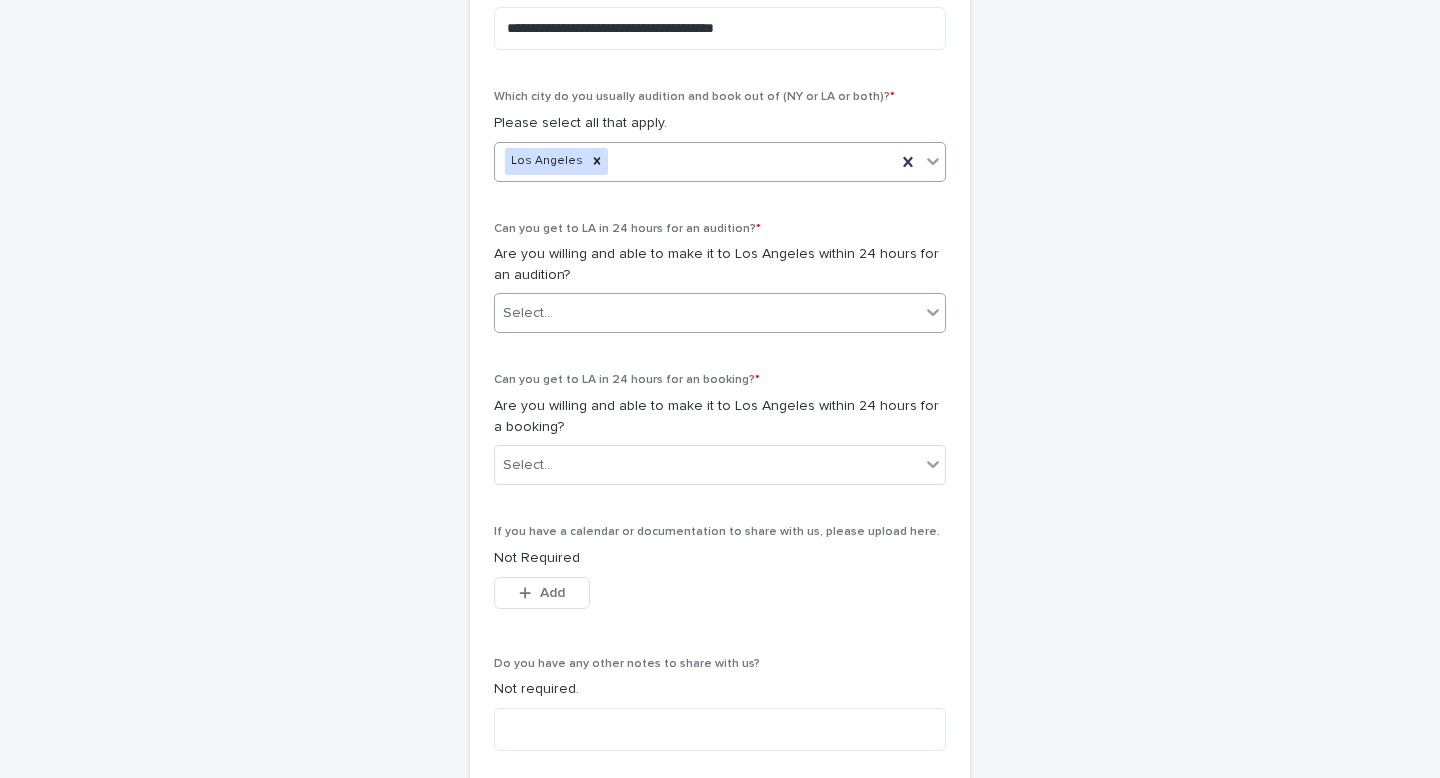 click on "Select..." at bounding box center [707, 313] 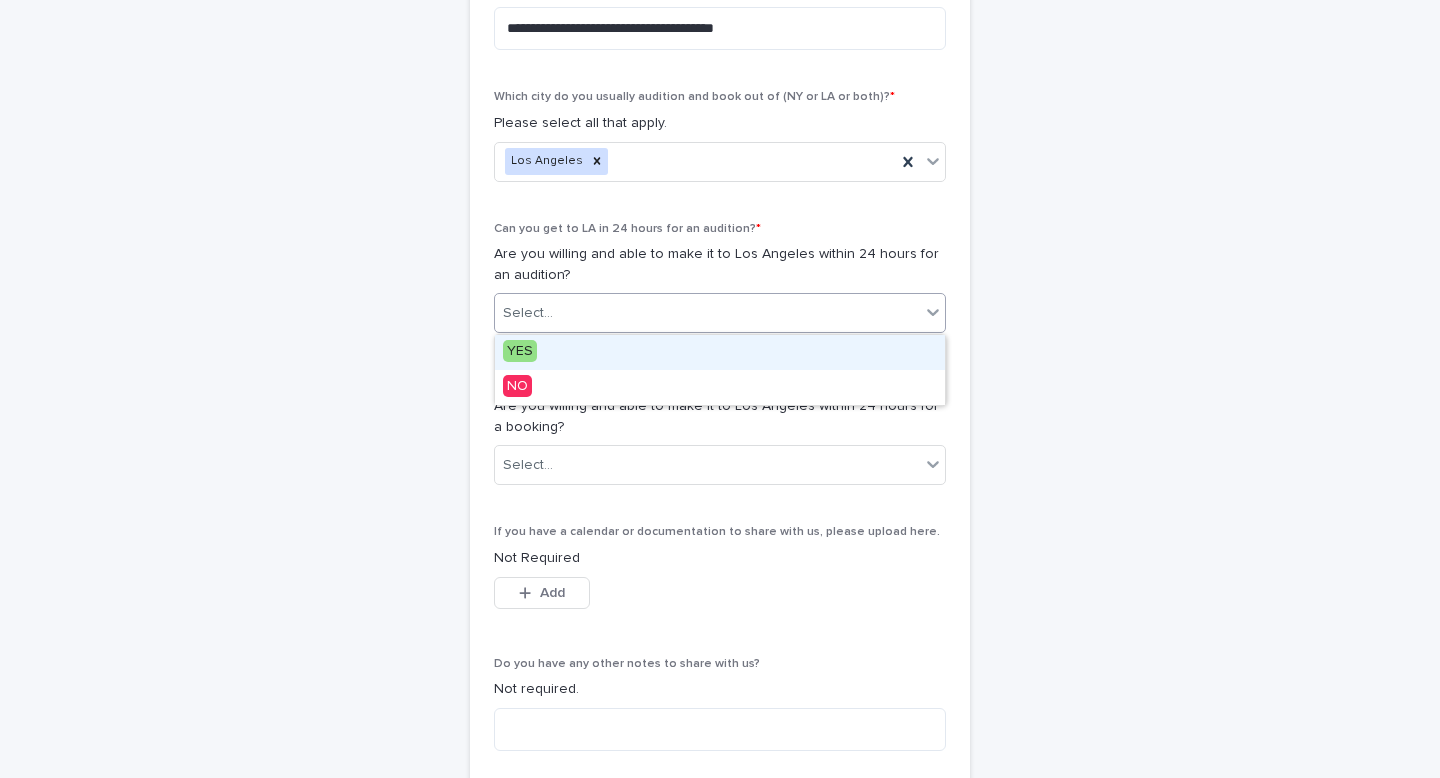 click on "YES" at bounding box center (520, 351) 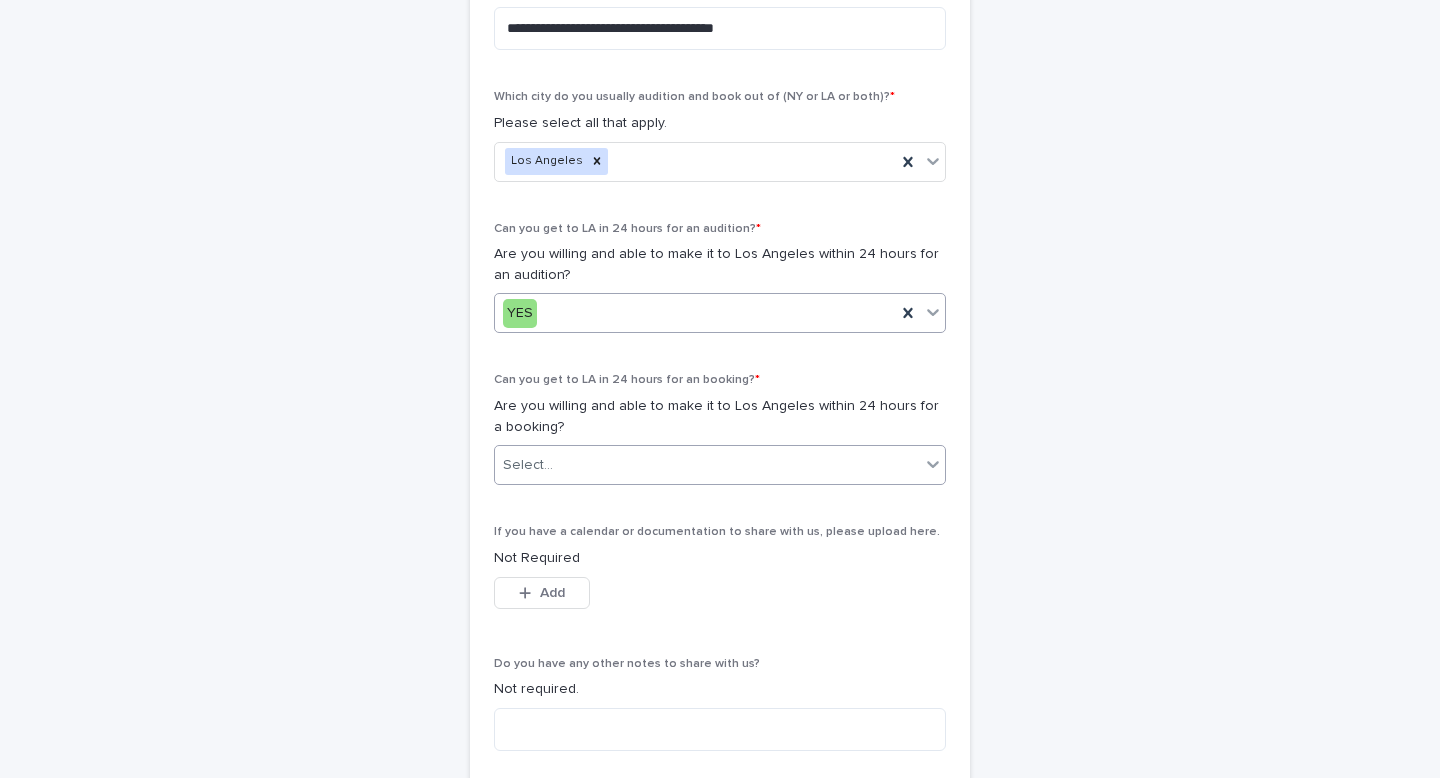 click on "Select..." at bounding box center [707, 465] 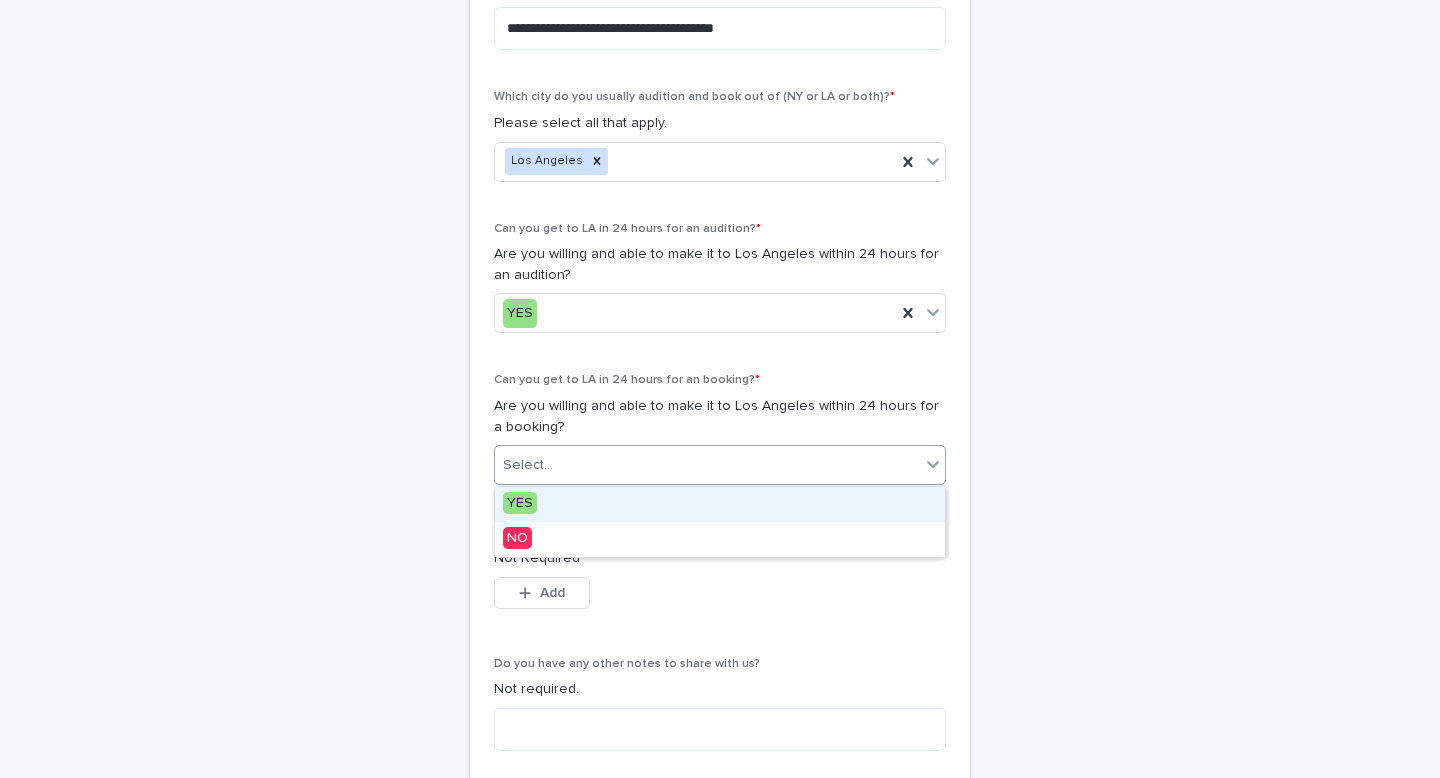 click on "YES" at bounding box center (520, 503) 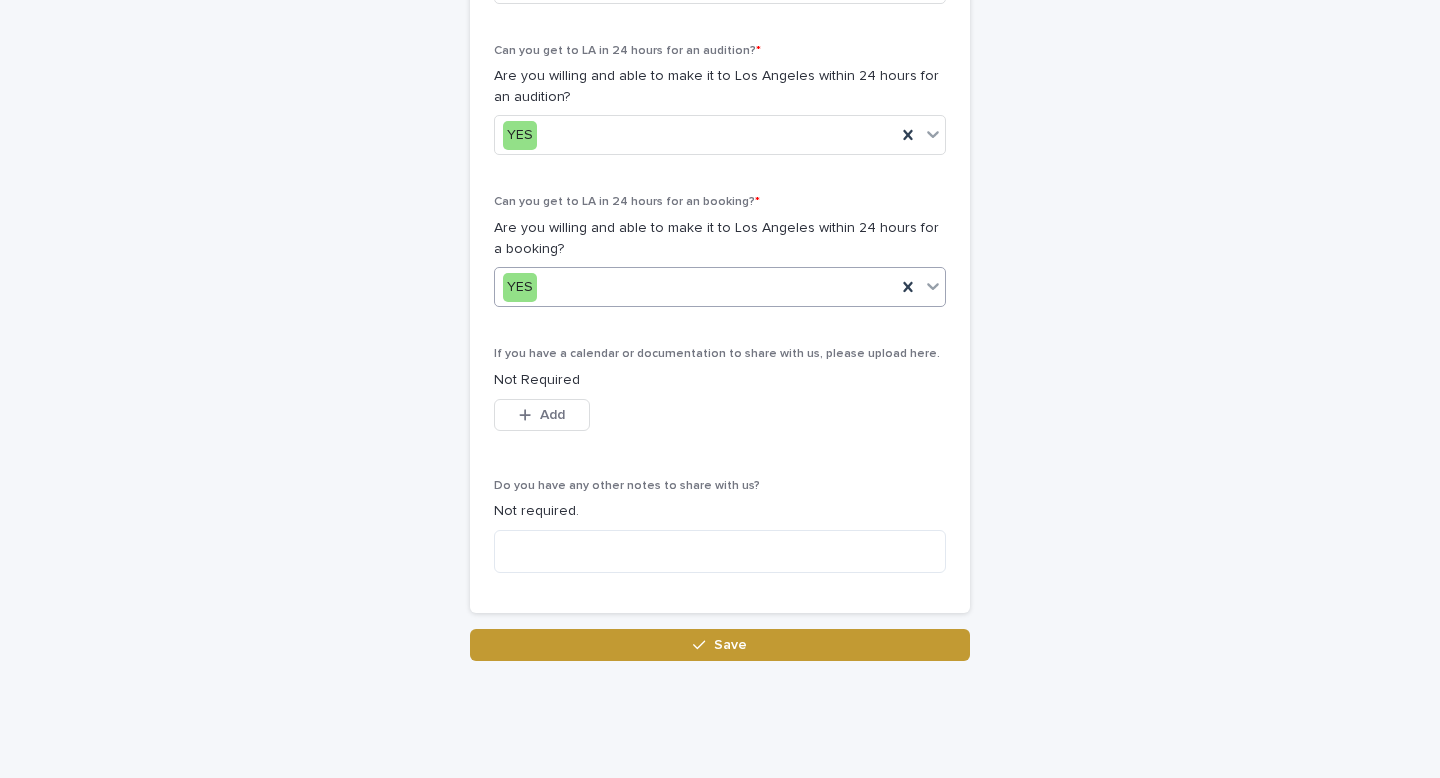 scroll, scrollTop: 1184, scrollLeft: 0, axis: vertical 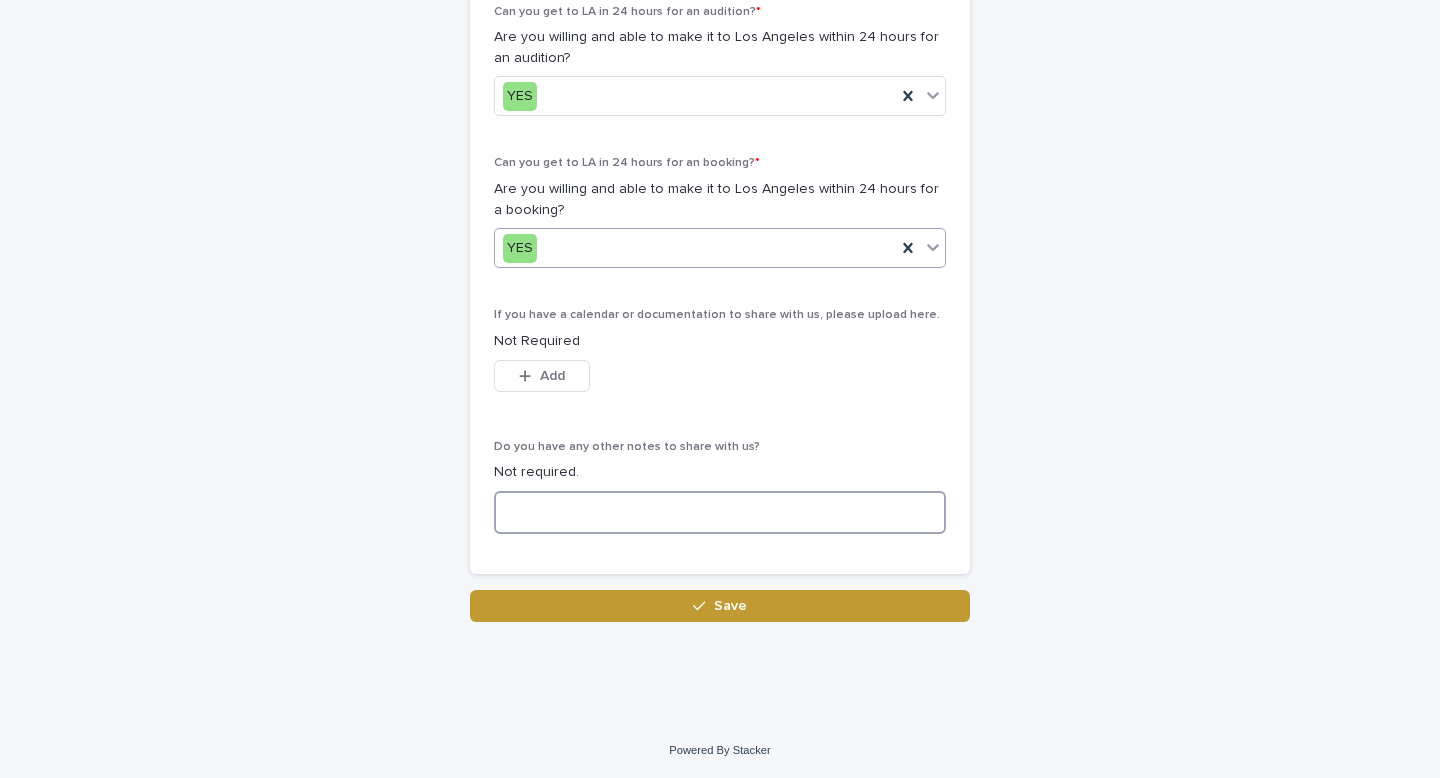 click at bounding box center (720, 512) 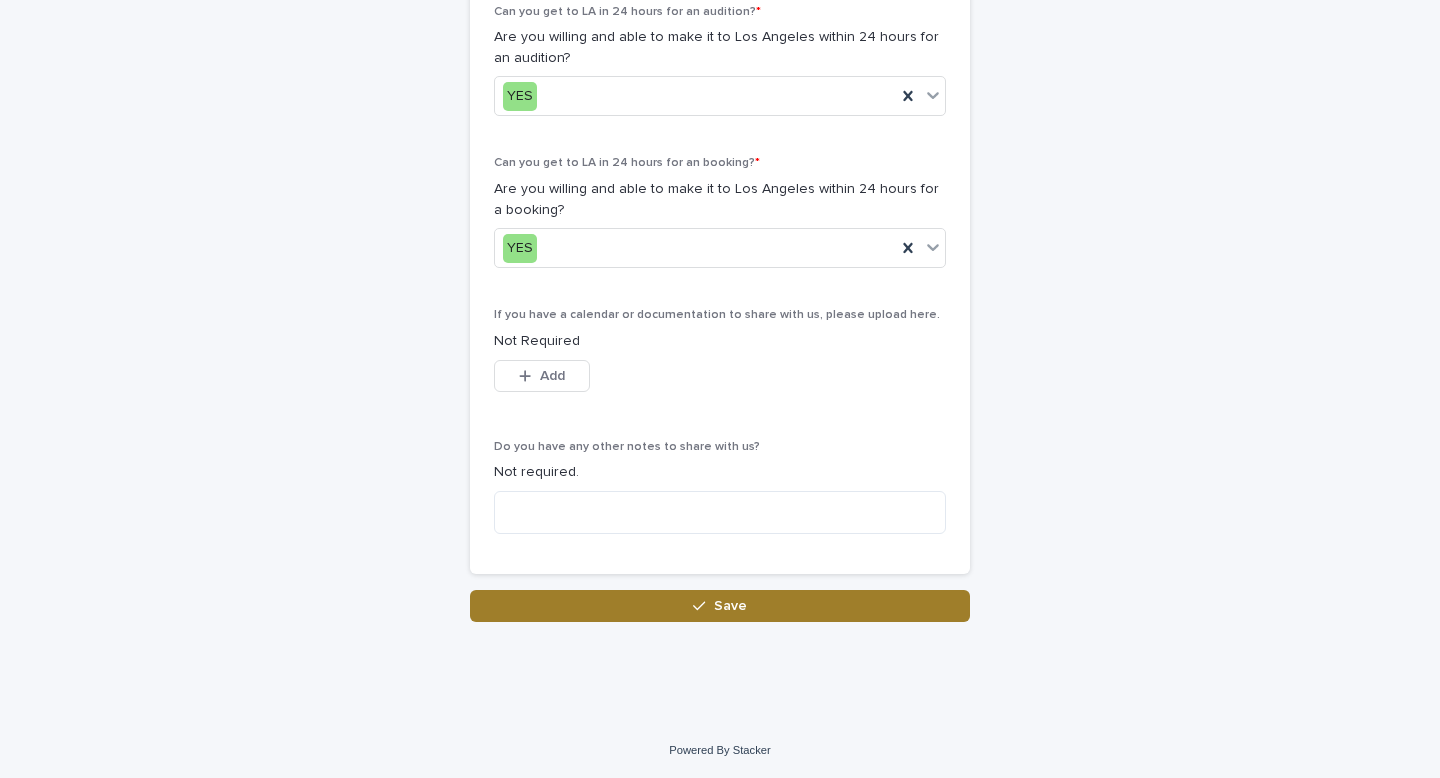 click on "Save" at bounding box center [720, 606] 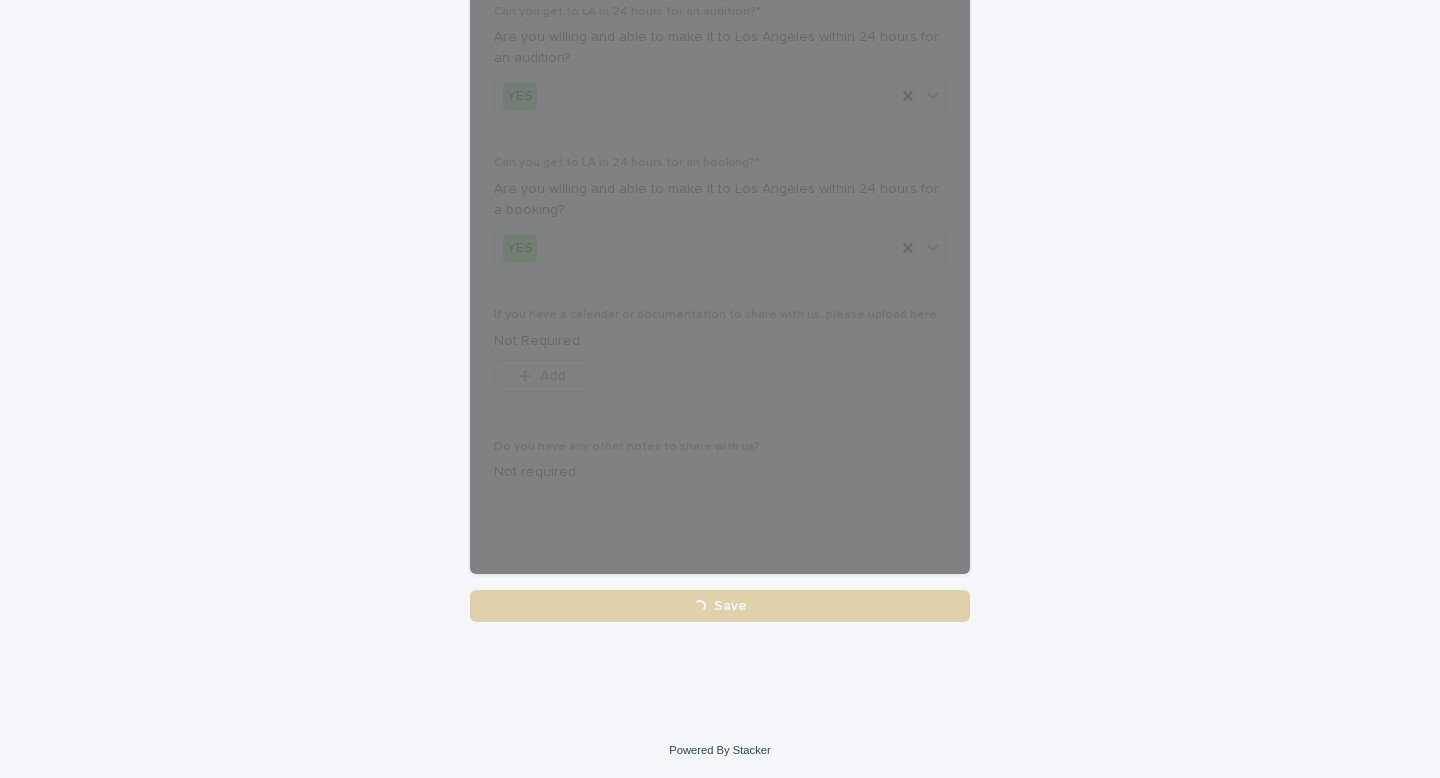 scroll, scrollTop: 1175, scrollLeft: 0, axis: vertical 